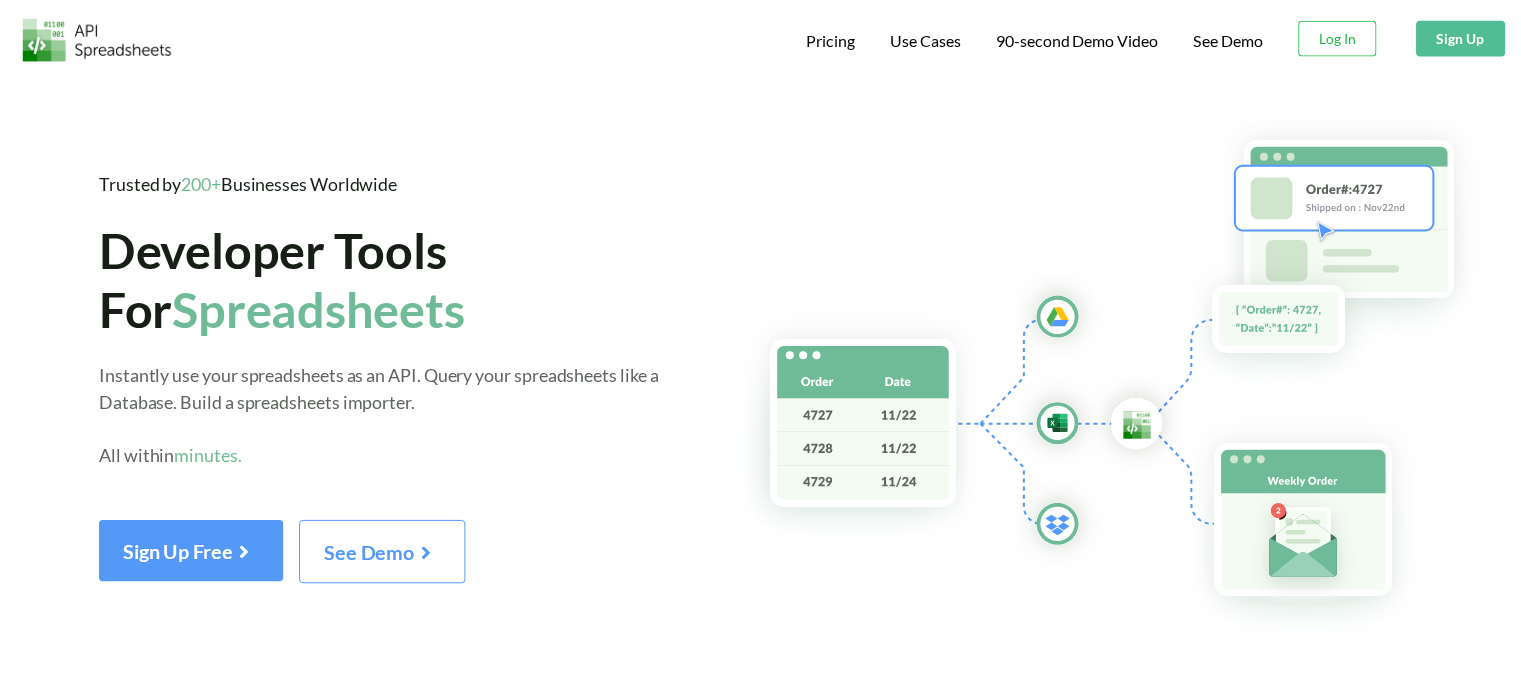 scroll, scrollTop: 0, scrollLeft: 0, axis: both 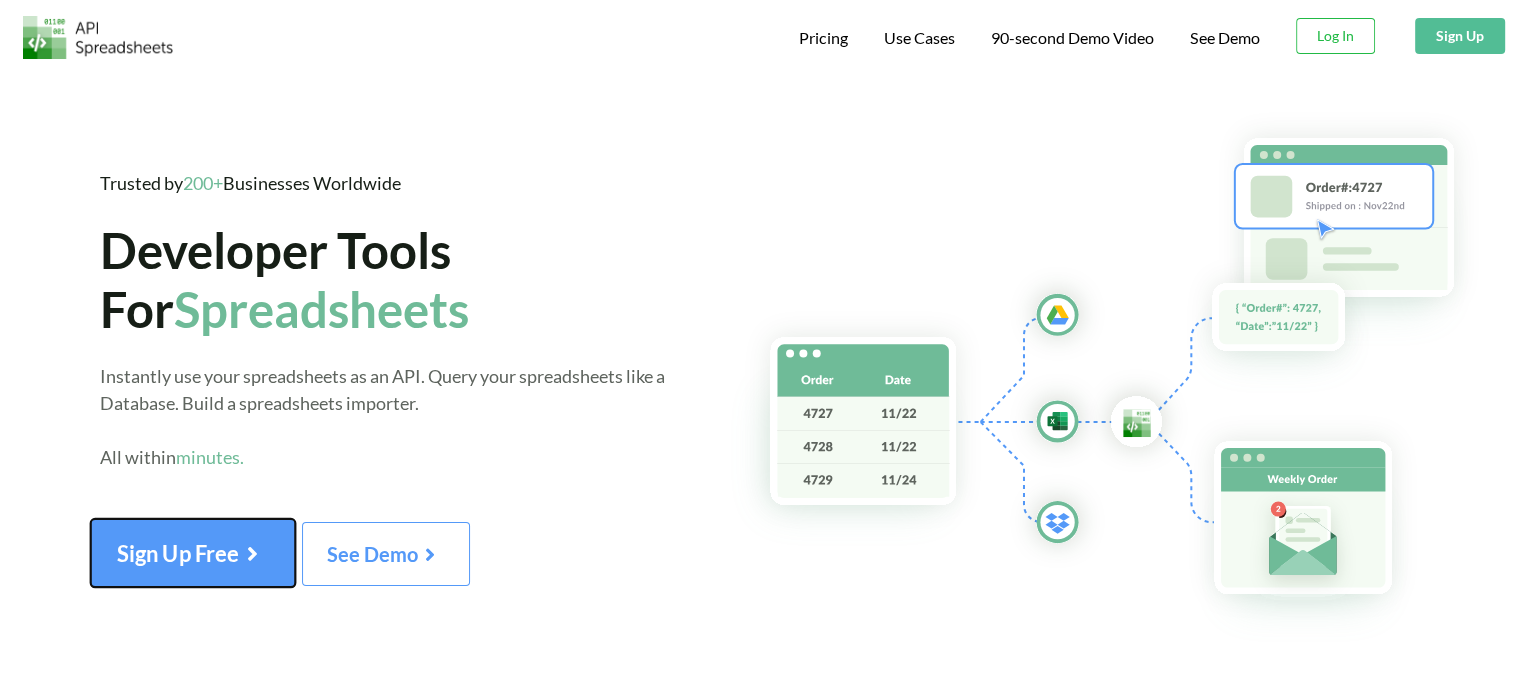 click on "Sign Up Free" at bounding box center (193, 553) 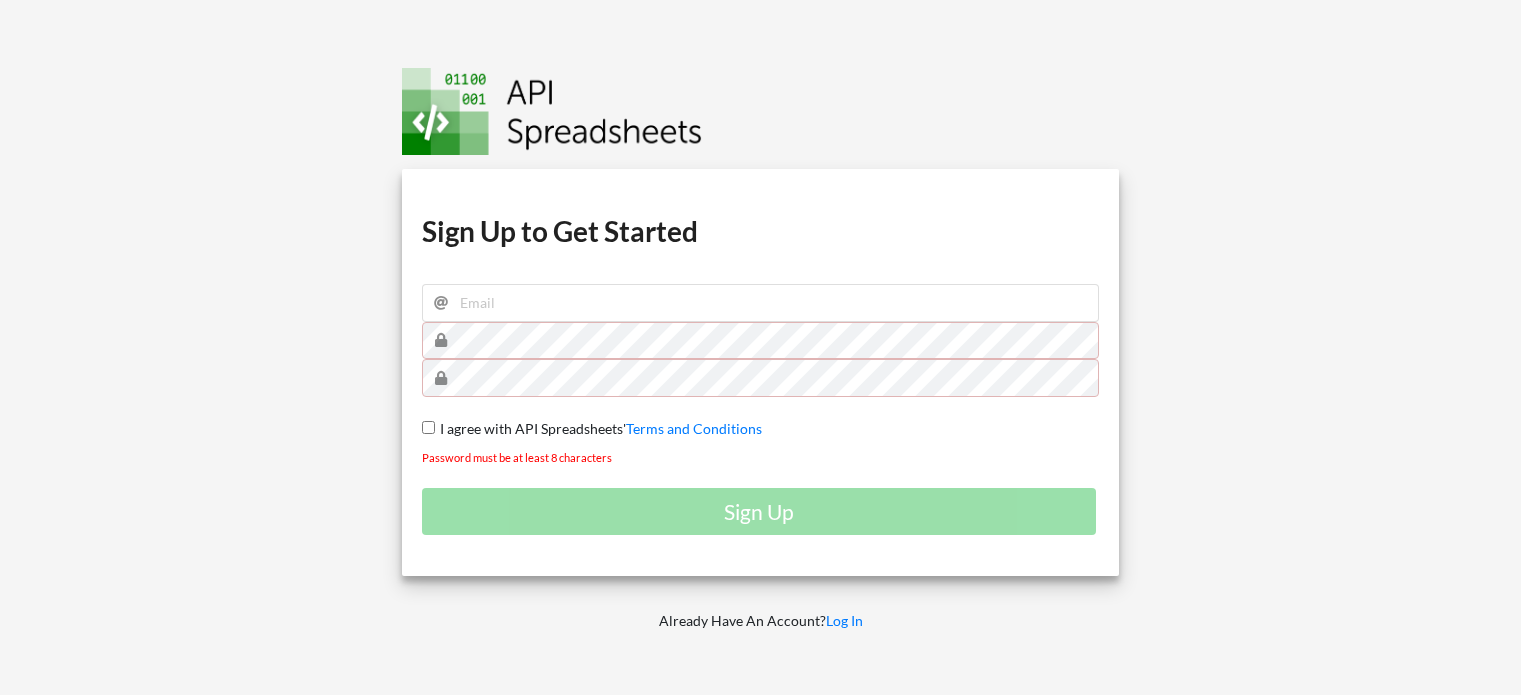 scroll, scrollTop: 0, scrollLeft: 0, axis: both 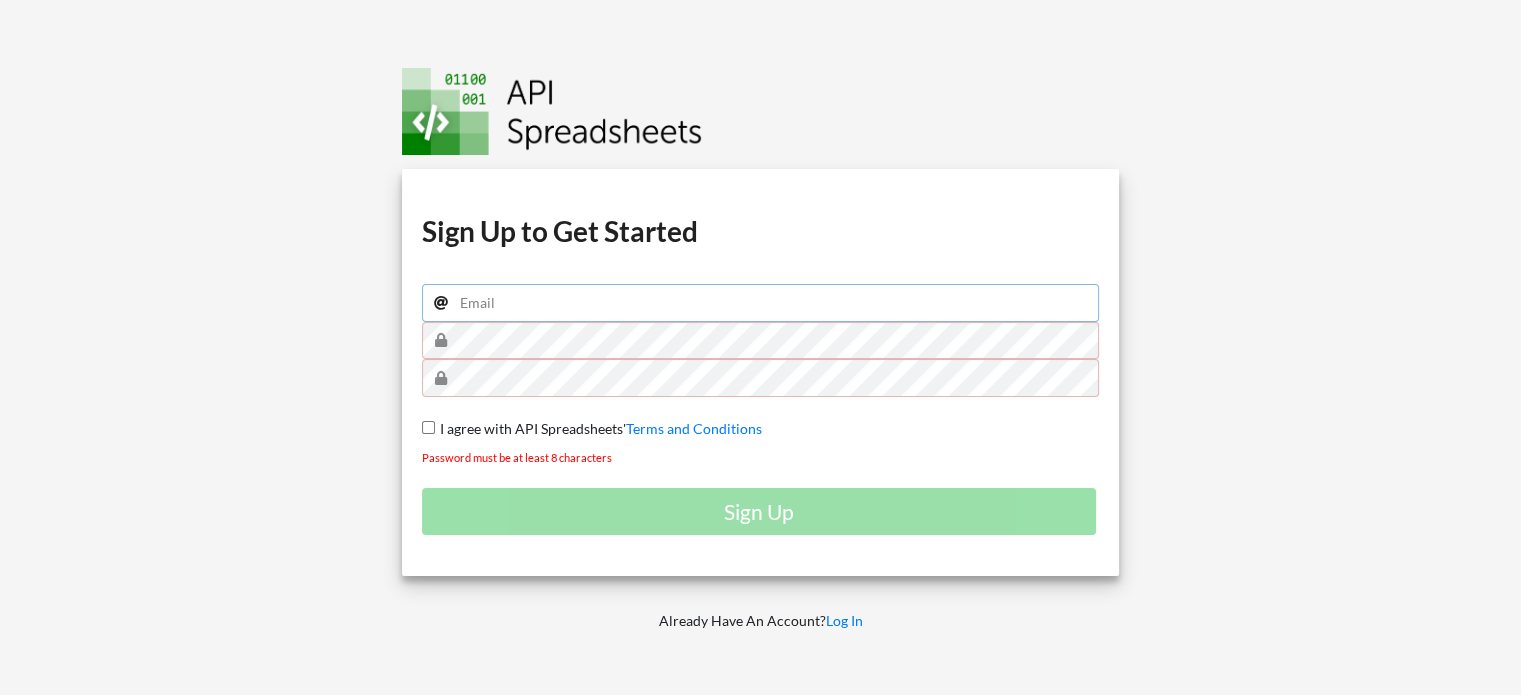 click at bounding box center [761, 303] 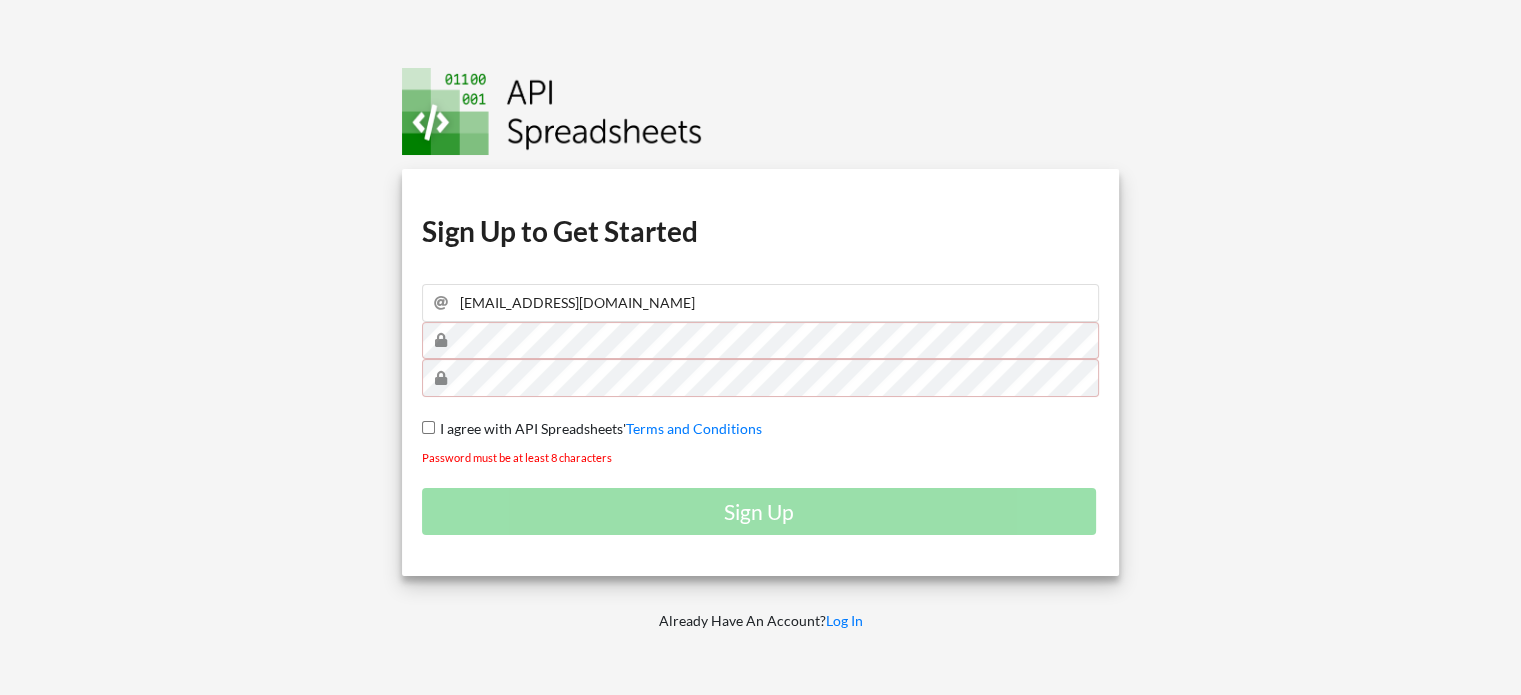click on "I agree with API Spreadsheets'  Terms and Conditions" at bounding box center (428, 427) 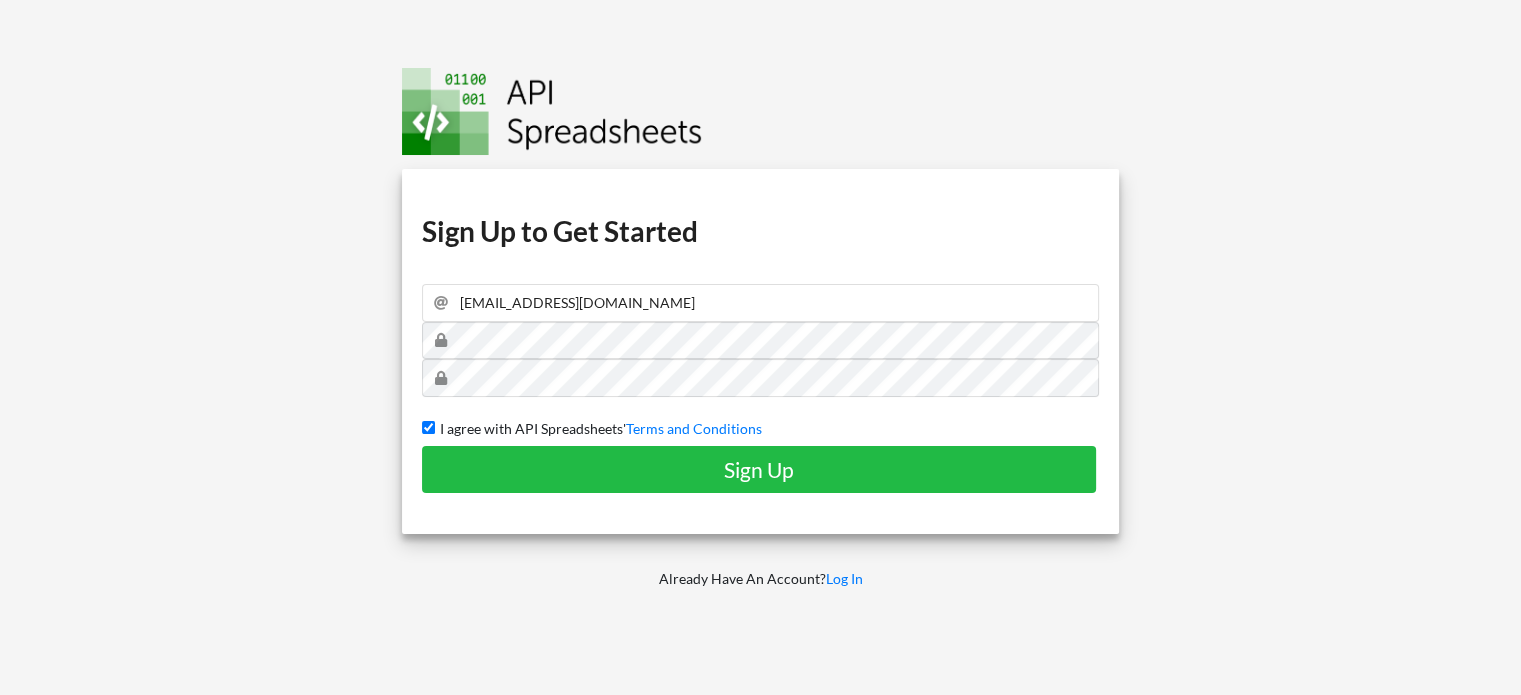 click on "Download hidden Download hidden Download hidden Download hidden Sign Up to Get Started giangquynn19@gmail.com I agree with API Spreadsheets'  Terms and Conditions  Sign Up" at bounding box center [761, 351] 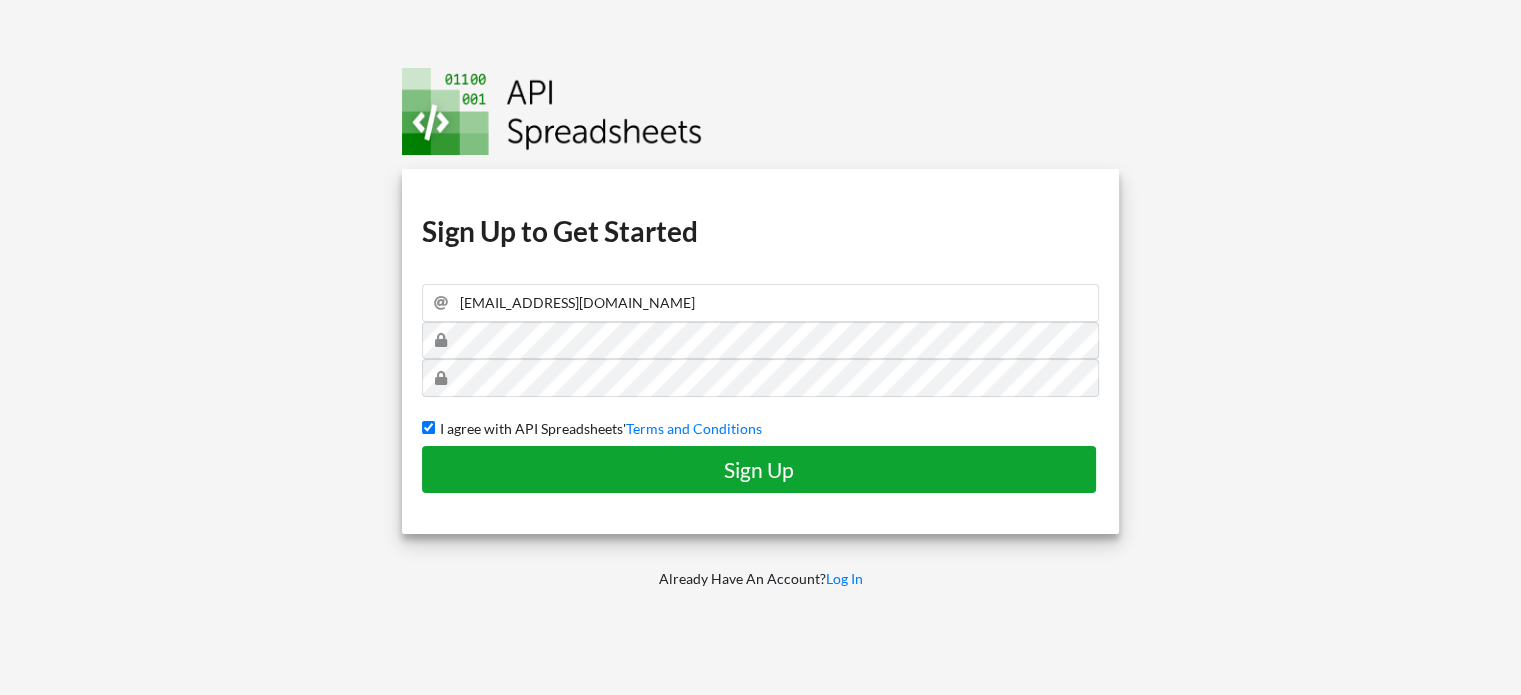 click on "Sign Up" at bounding box center [759, 469] 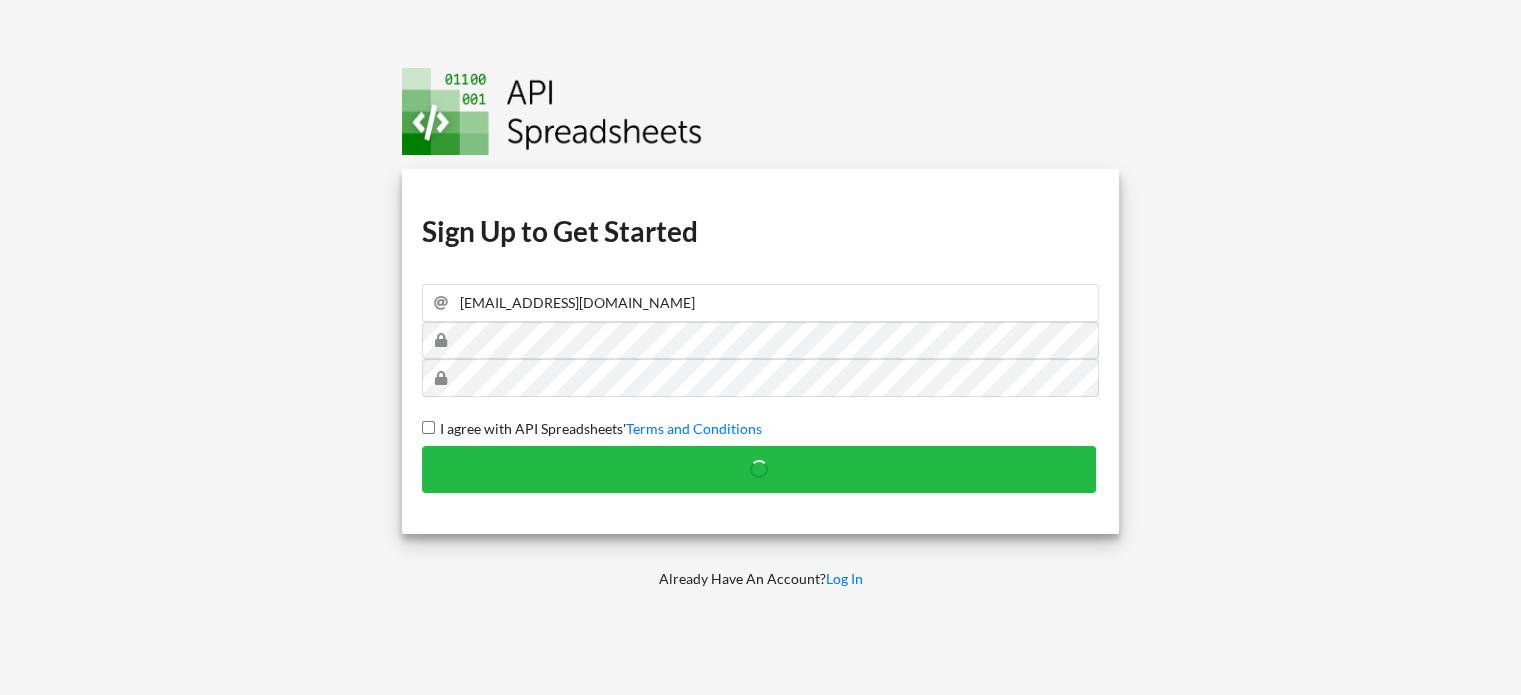 type 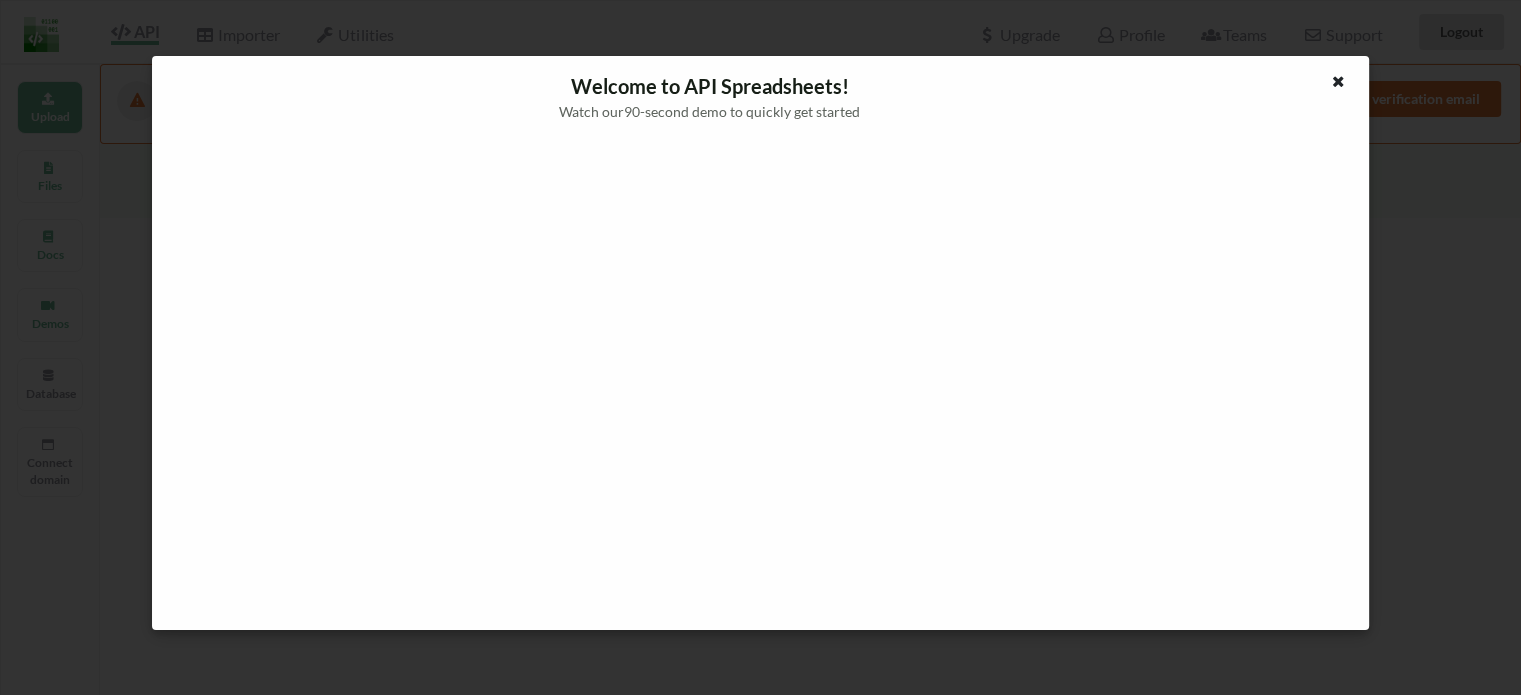 scroll, scrollTop: 397, scrollLeft: 0, axis: vertical 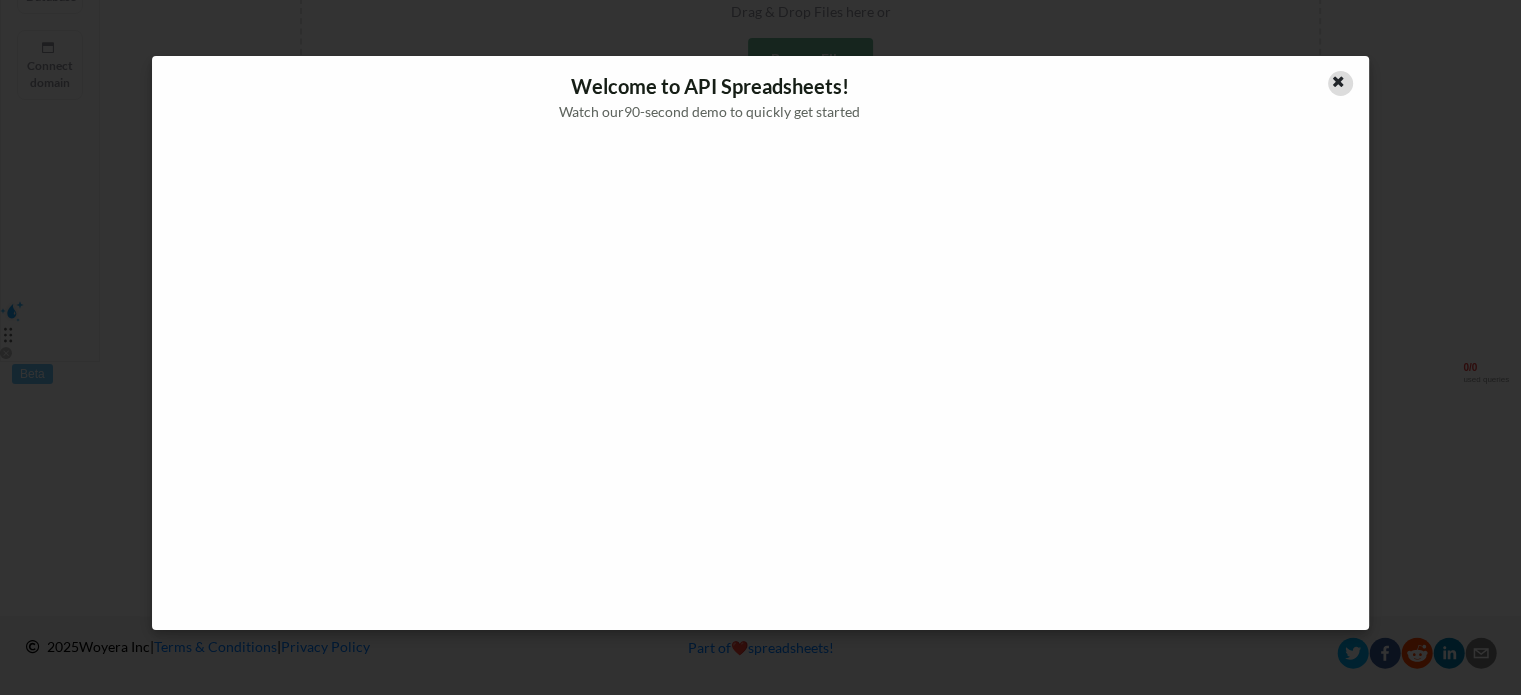 click at bounding box center [1340, 83] 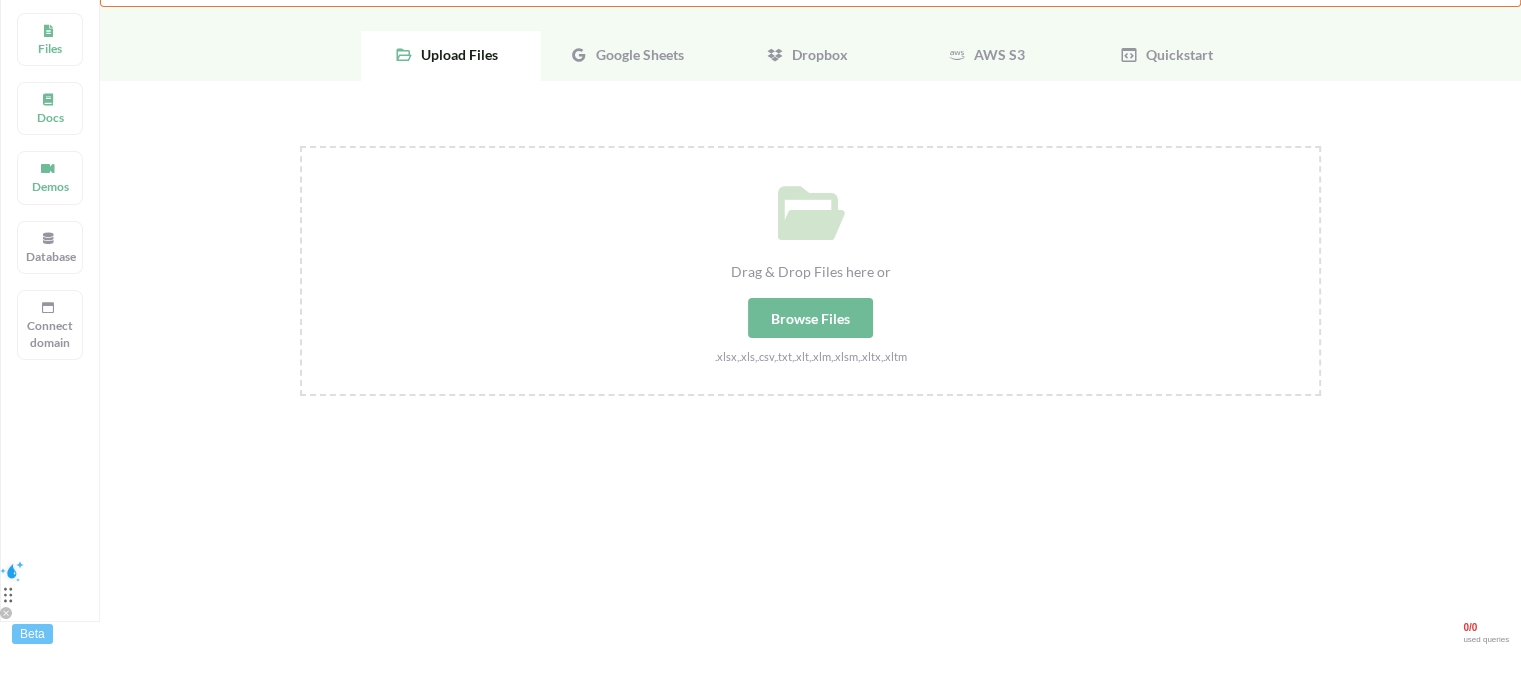 scroll, scrollTop: 0, scrollLeft: 0, axis: both 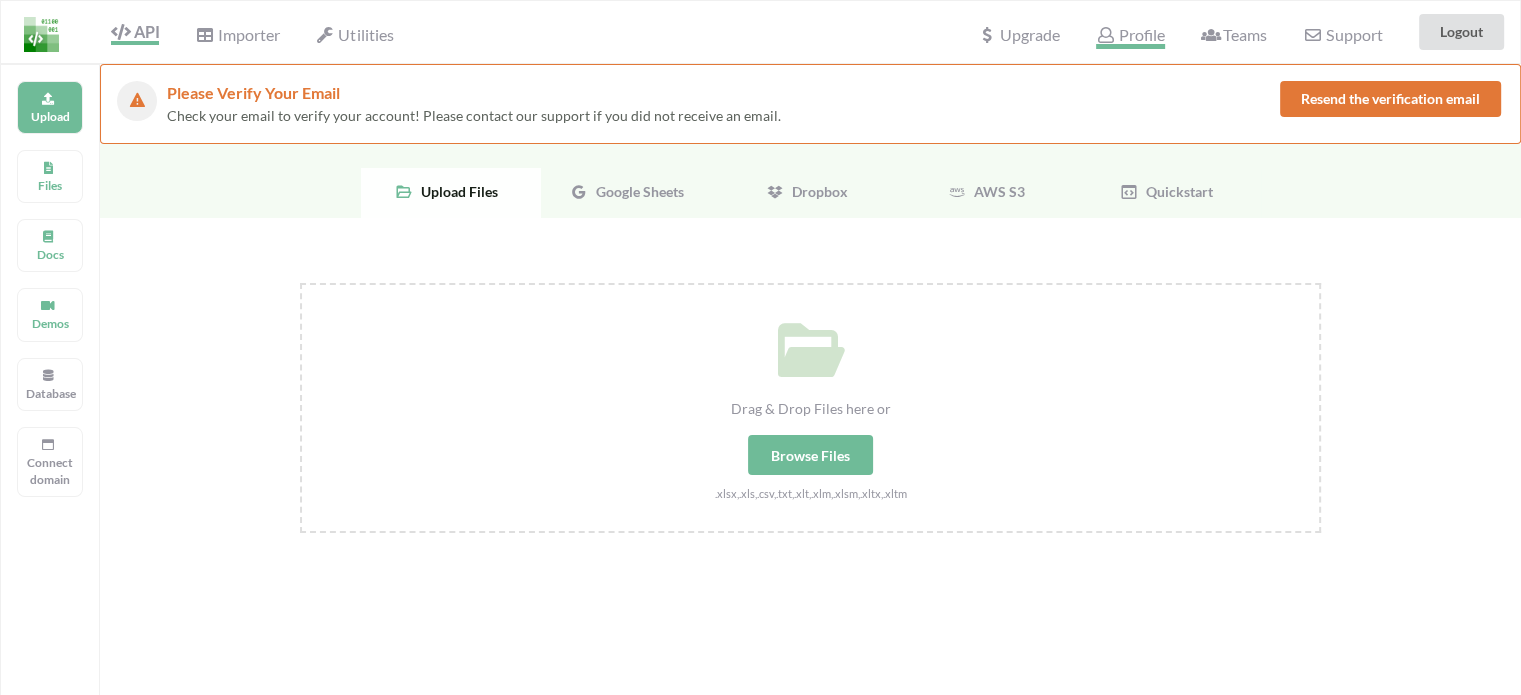 click on "Profile" at bounding box center (1130, 37) 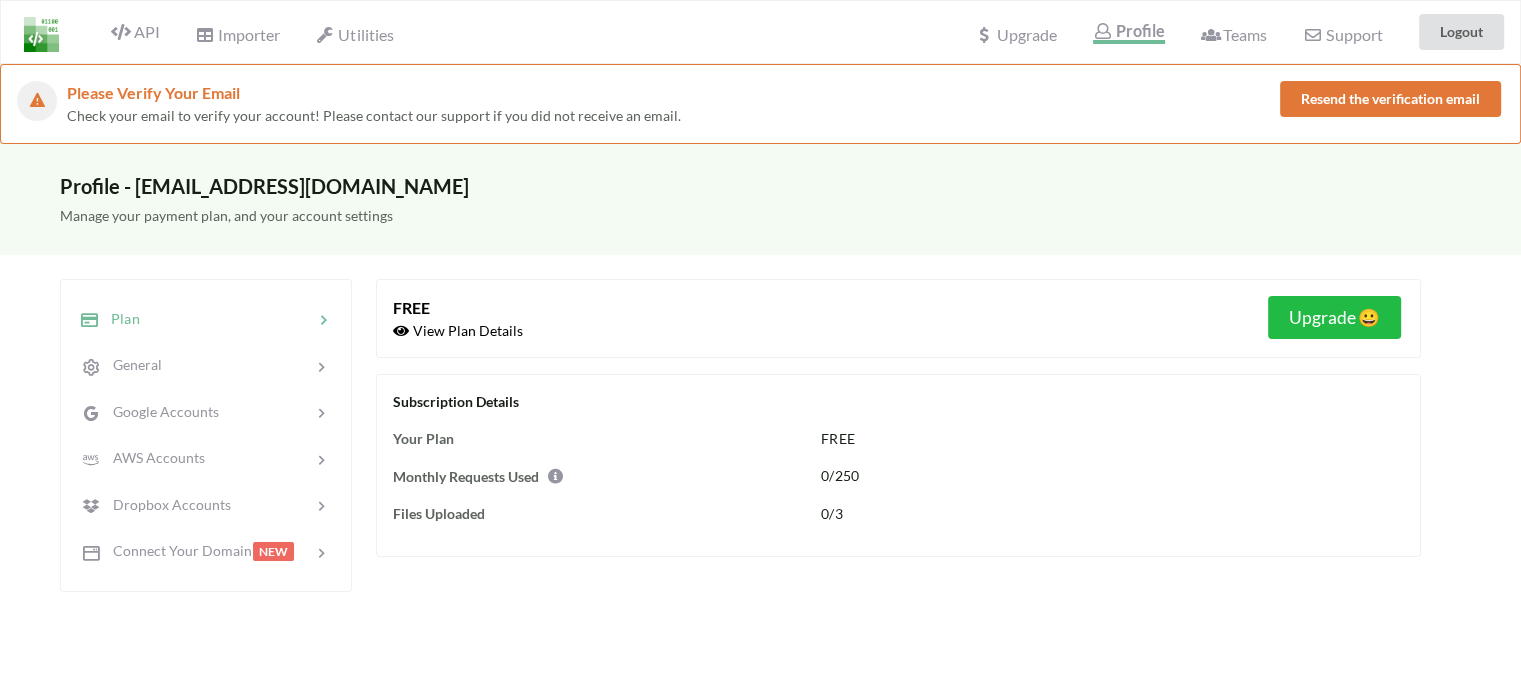 click on "Resend the verification email" at bounding box center (1390, 99) 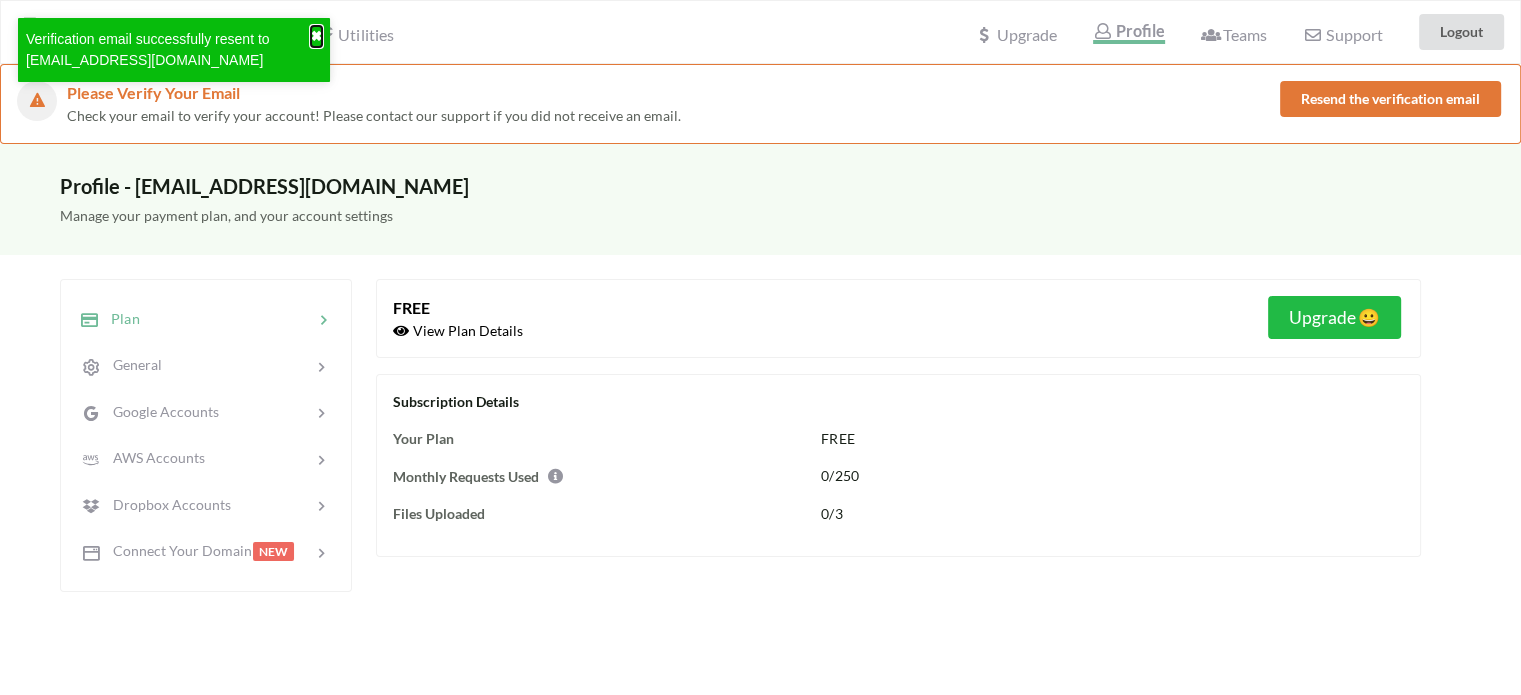 click on "✖" at bounding box center [316, 36] 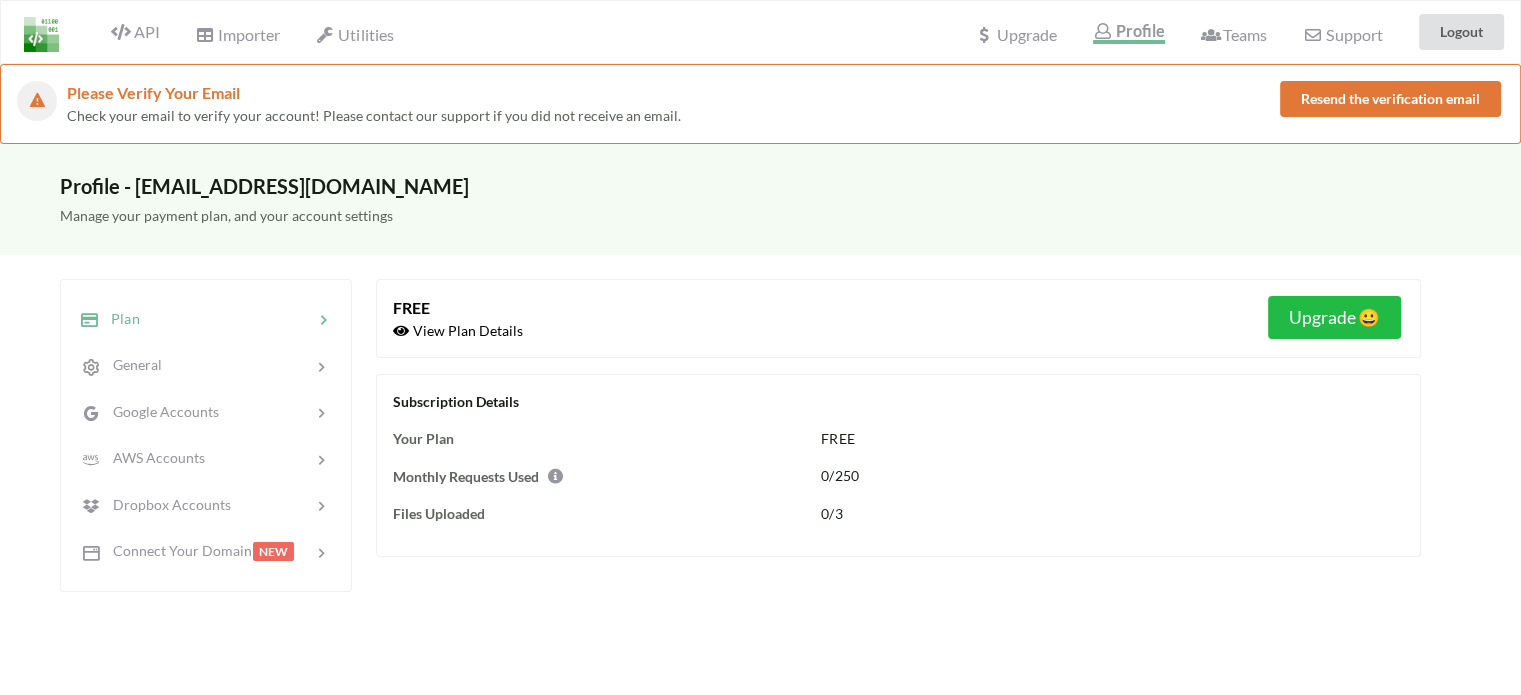 click at bounding box center [36, 32] 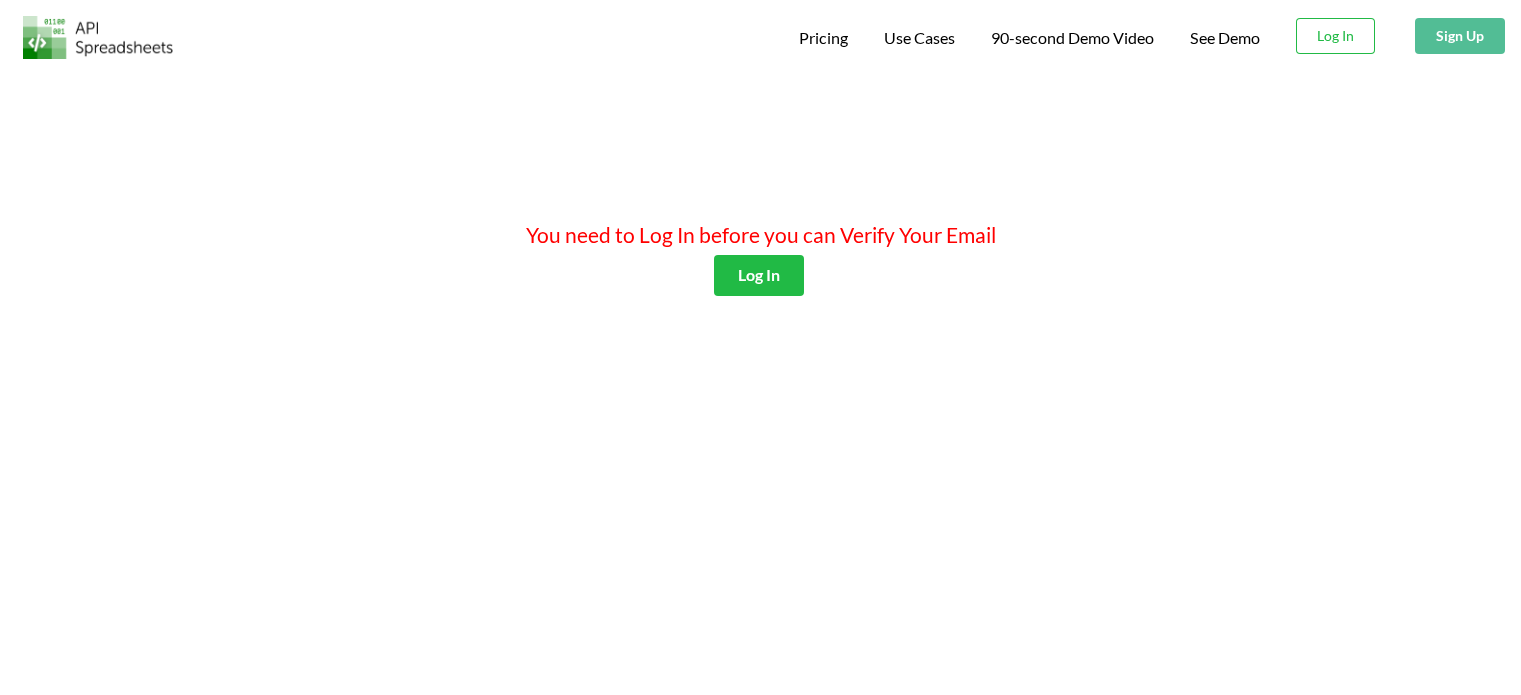 scroll, scrollTop: 0, scrollLeft: 0, axis: both 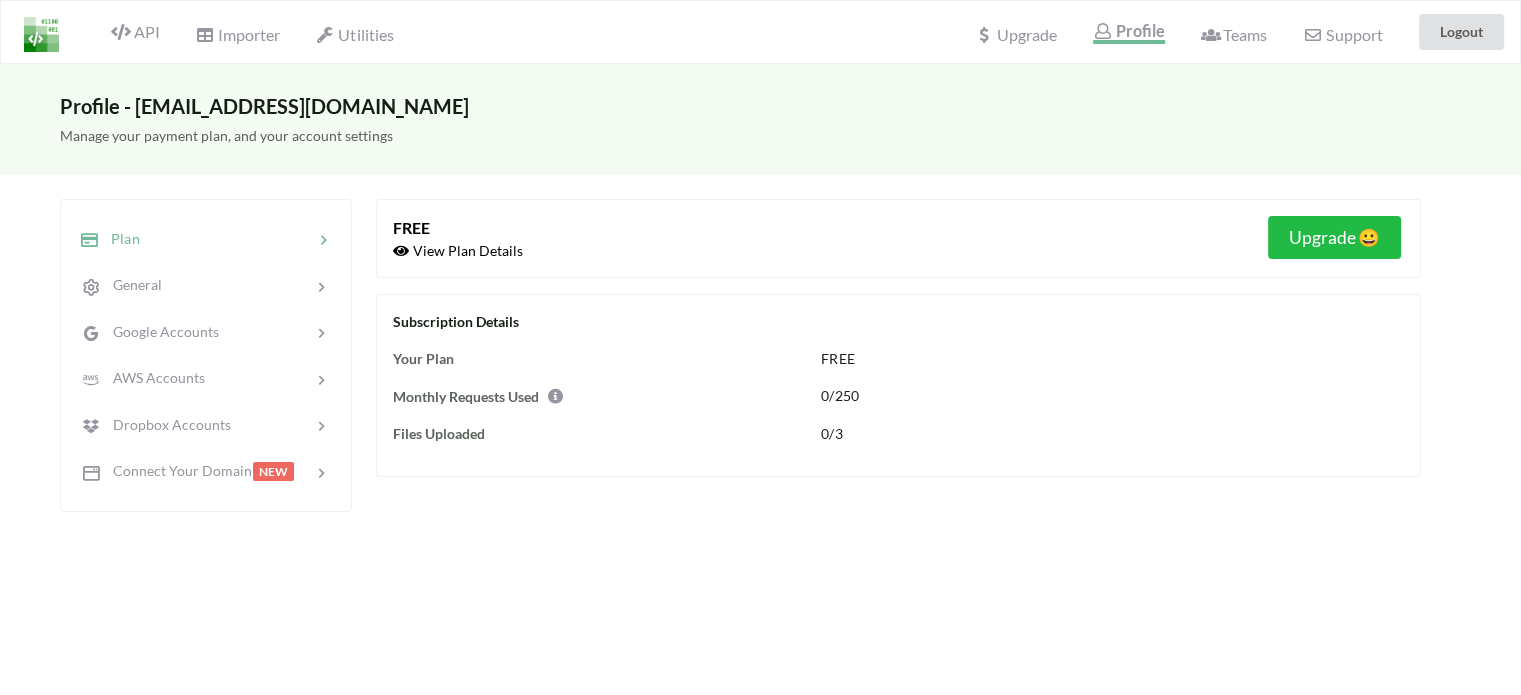click on "Monthly Requests Used" at bounding box center (595, 396) 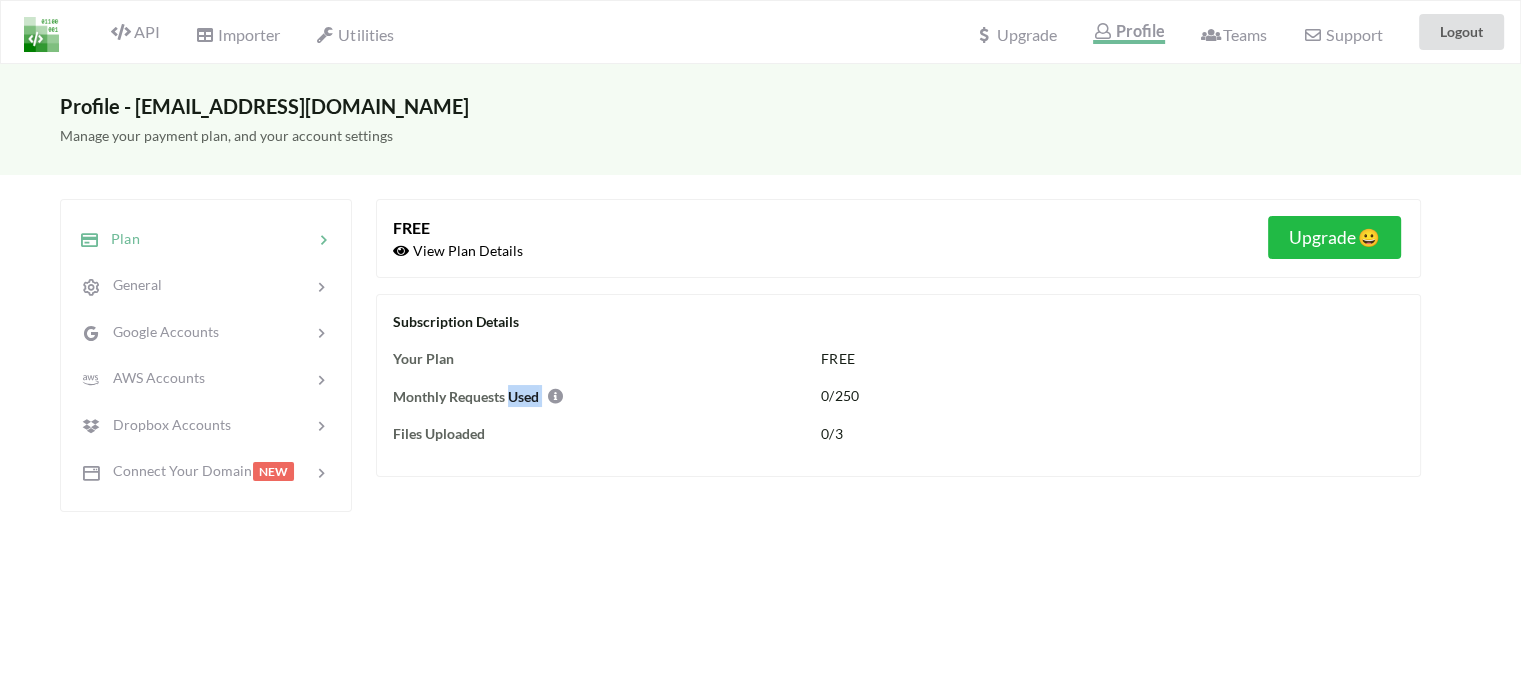 click on "Monthly Requests Used" at bounding box center (595, 396) 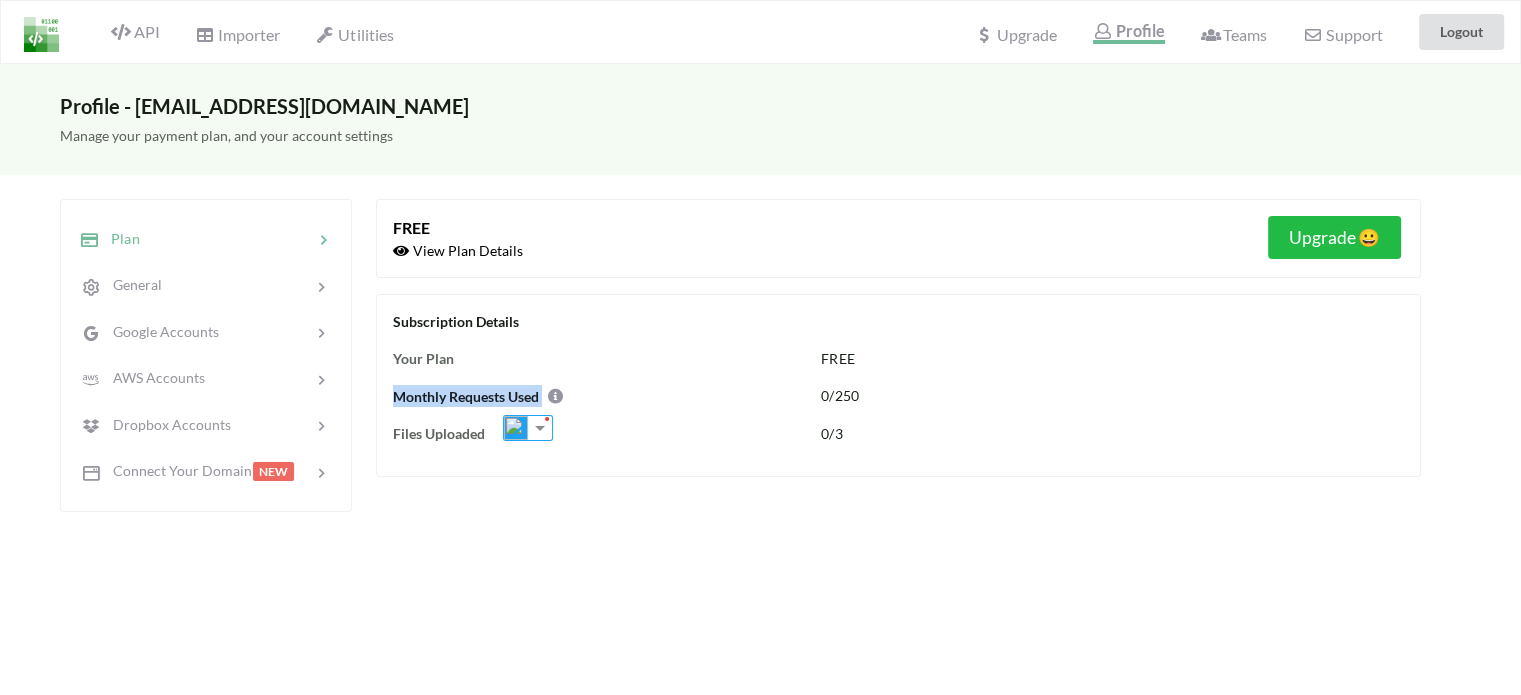click on "Monthly Requests Used" at bounding box center [595, 396] 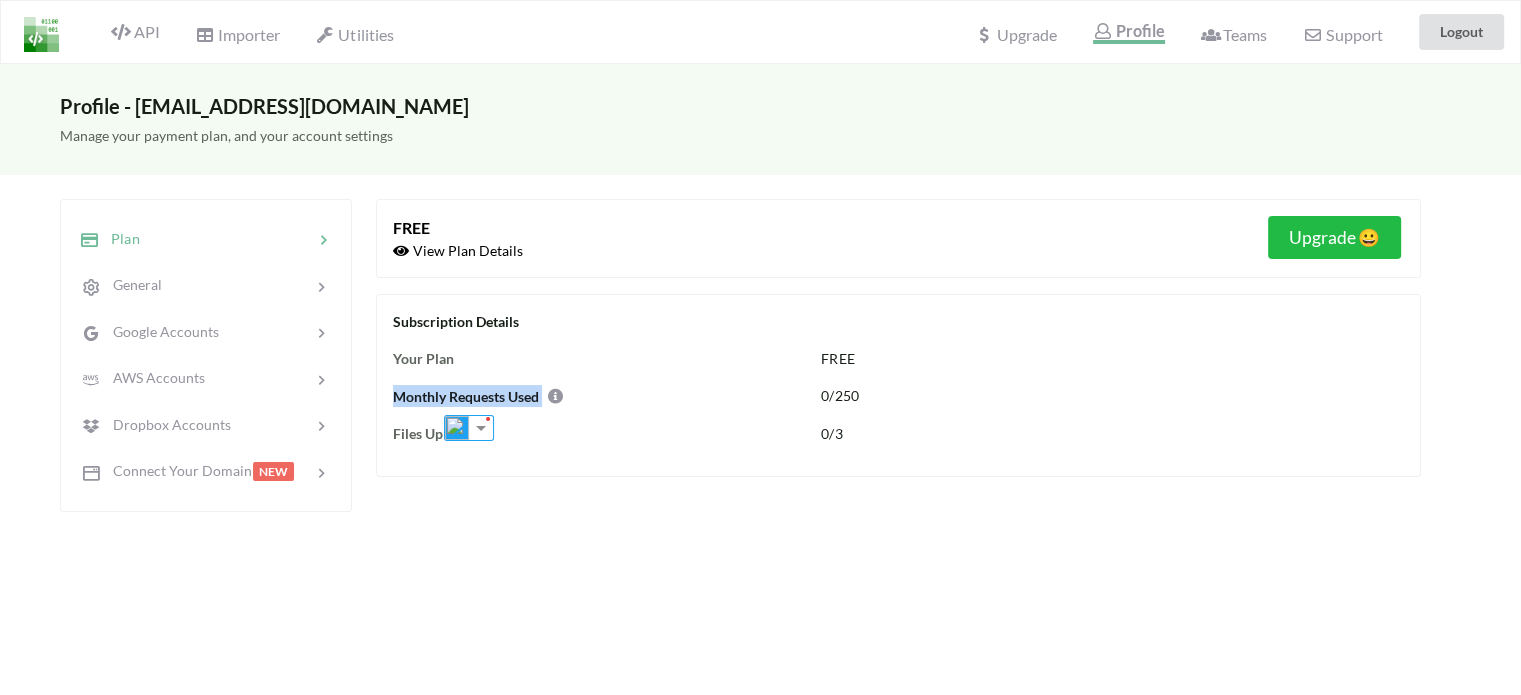 click at bounding box center (551, 392) 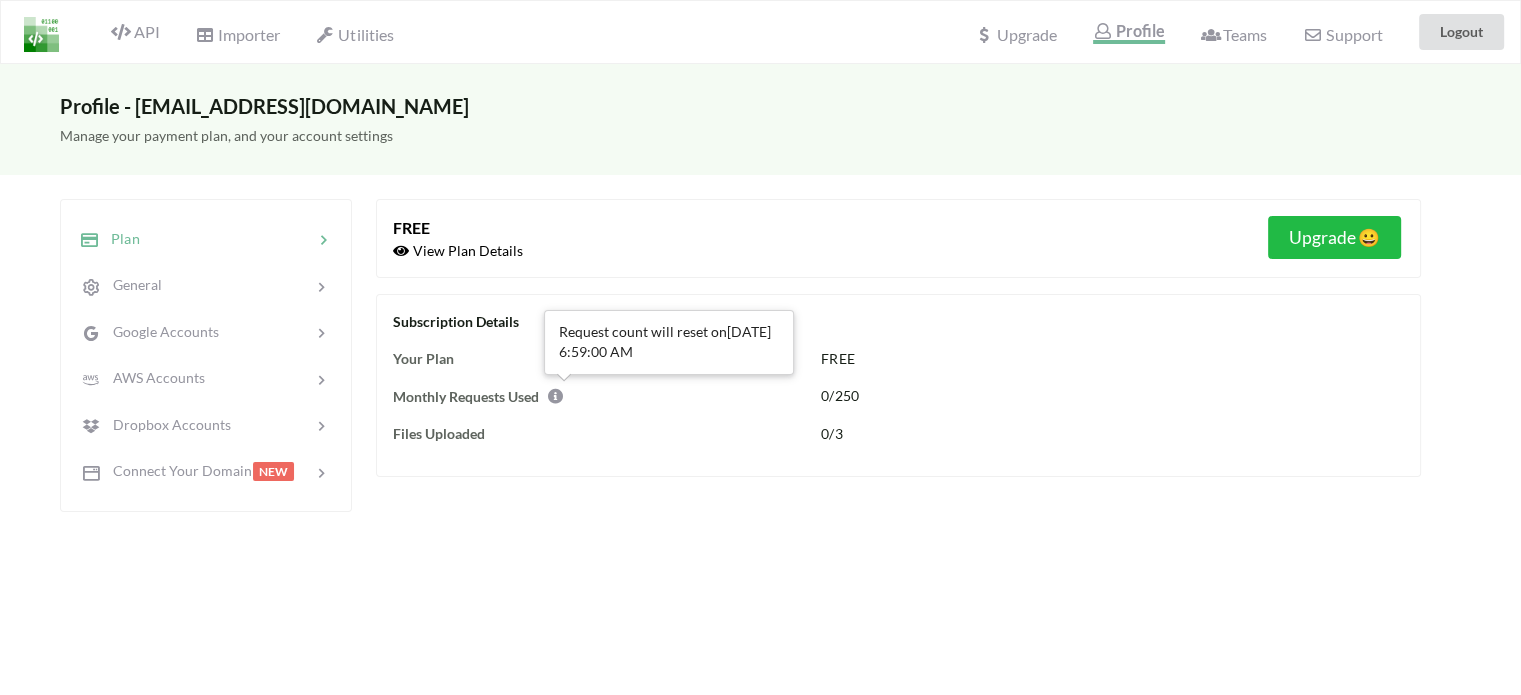 click on "Subscription Details Your Plan   FREE Monthly Requests Used   0/250 Files Uploaded   0/3" at bounding box center [898, 385] 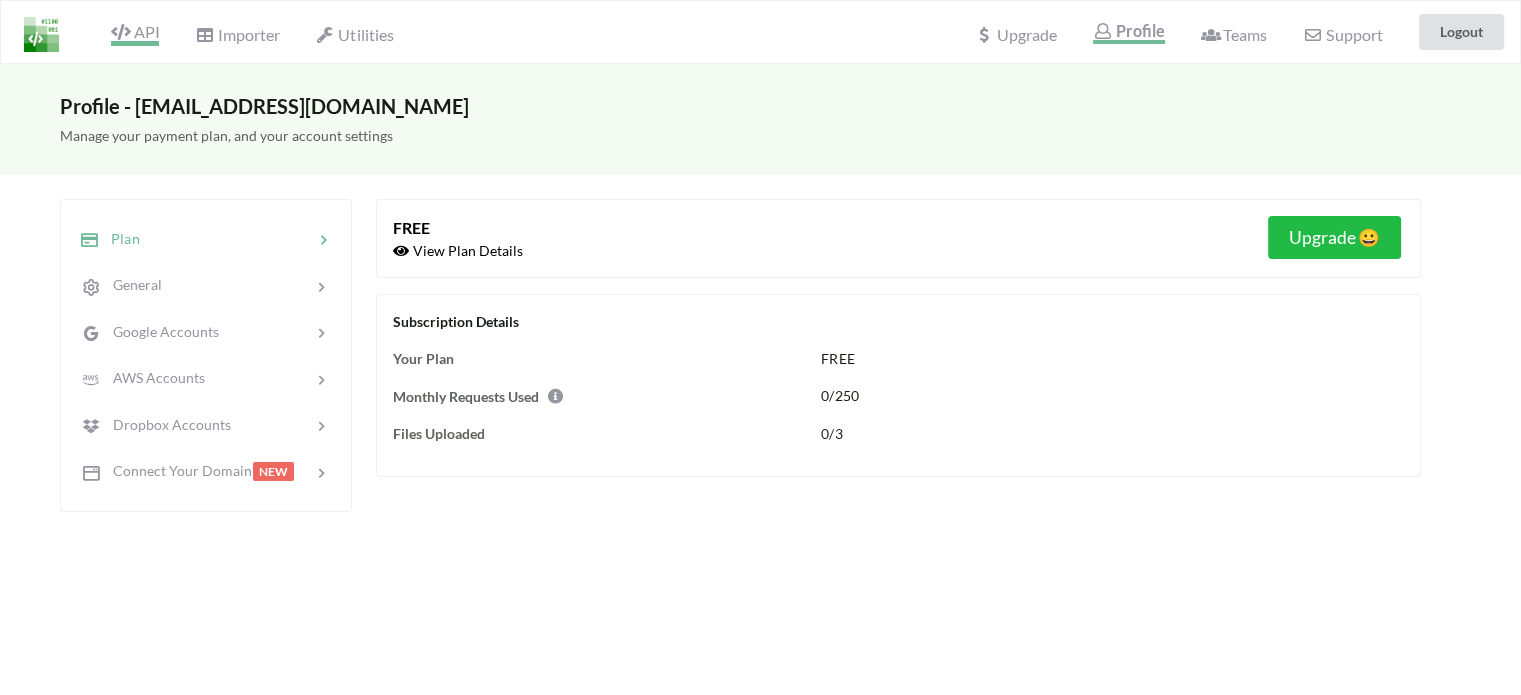 click on "API" at bounding box center (135, 34) 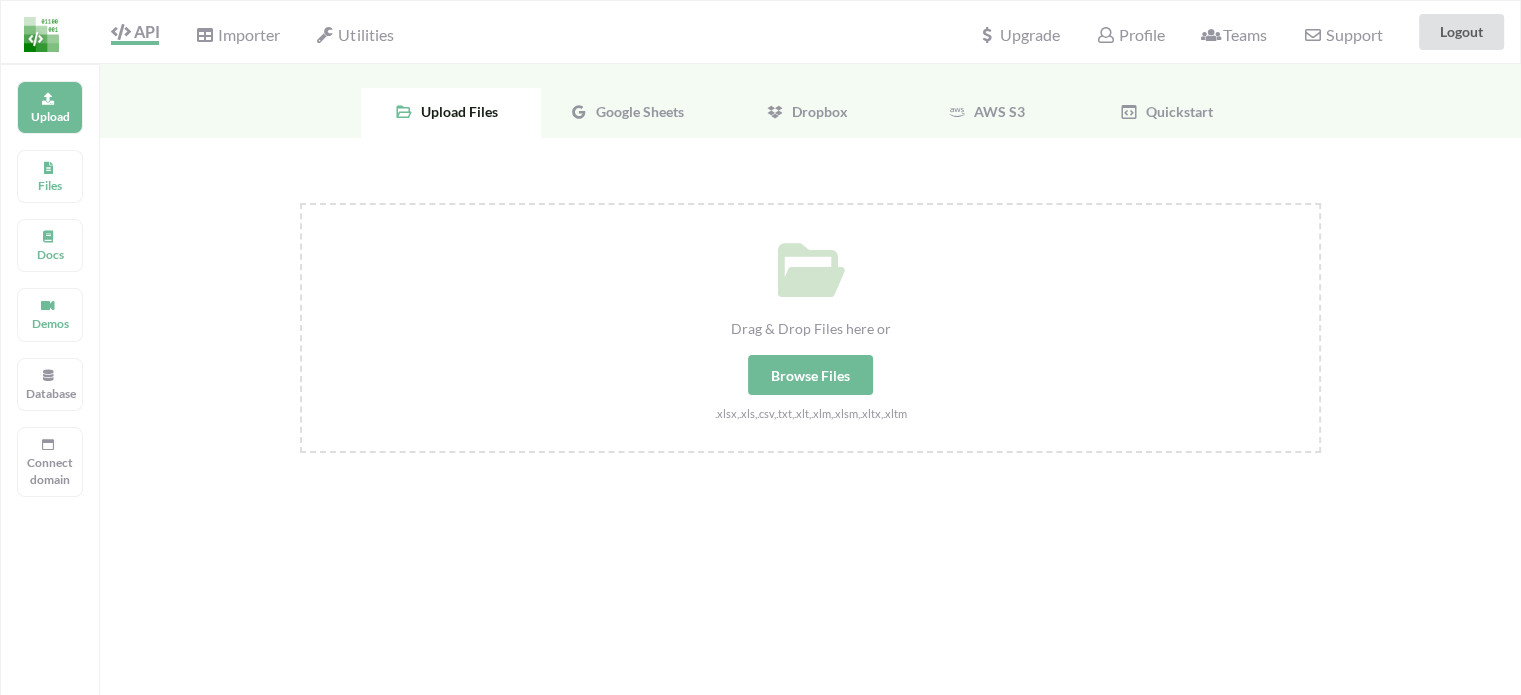 click on "Google Sheets" at bounding box center (636, 111) 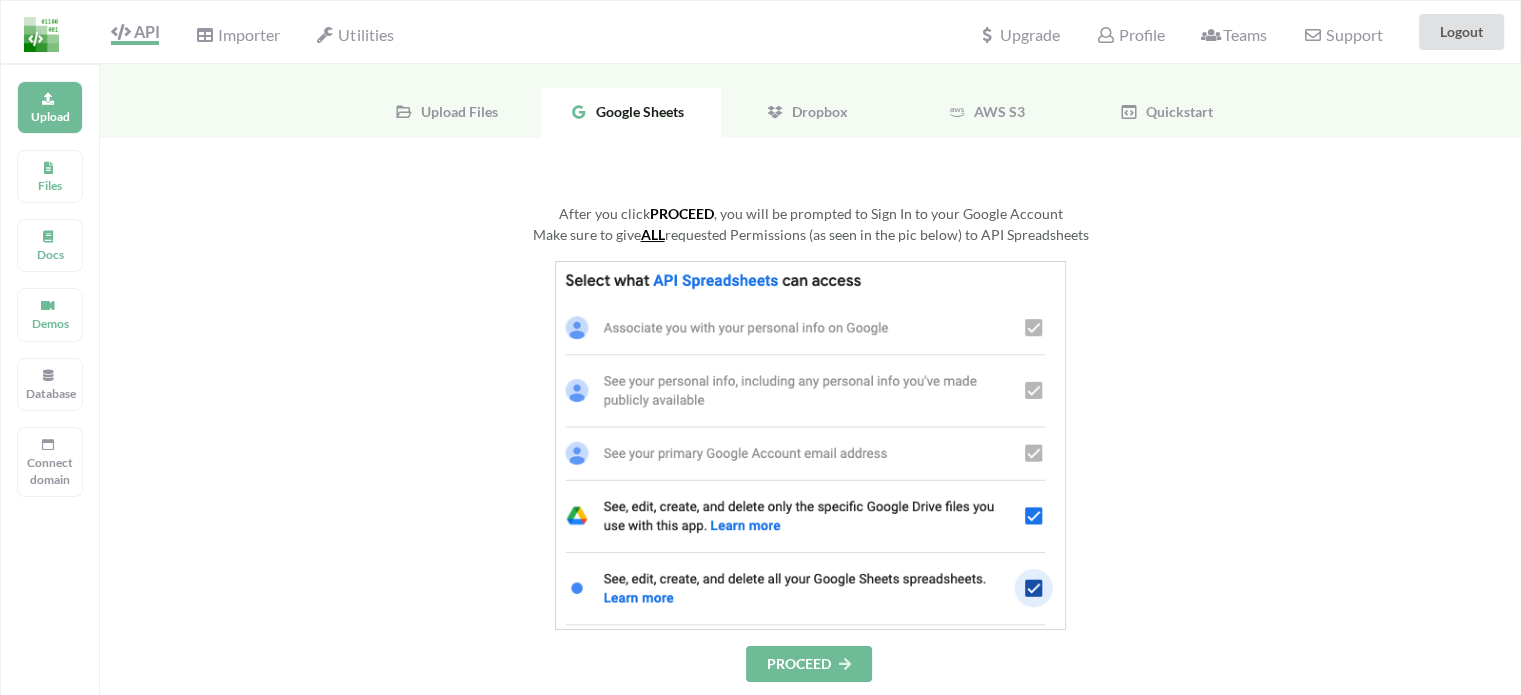 click on "PROCEED" at bounding box center (809, 664) 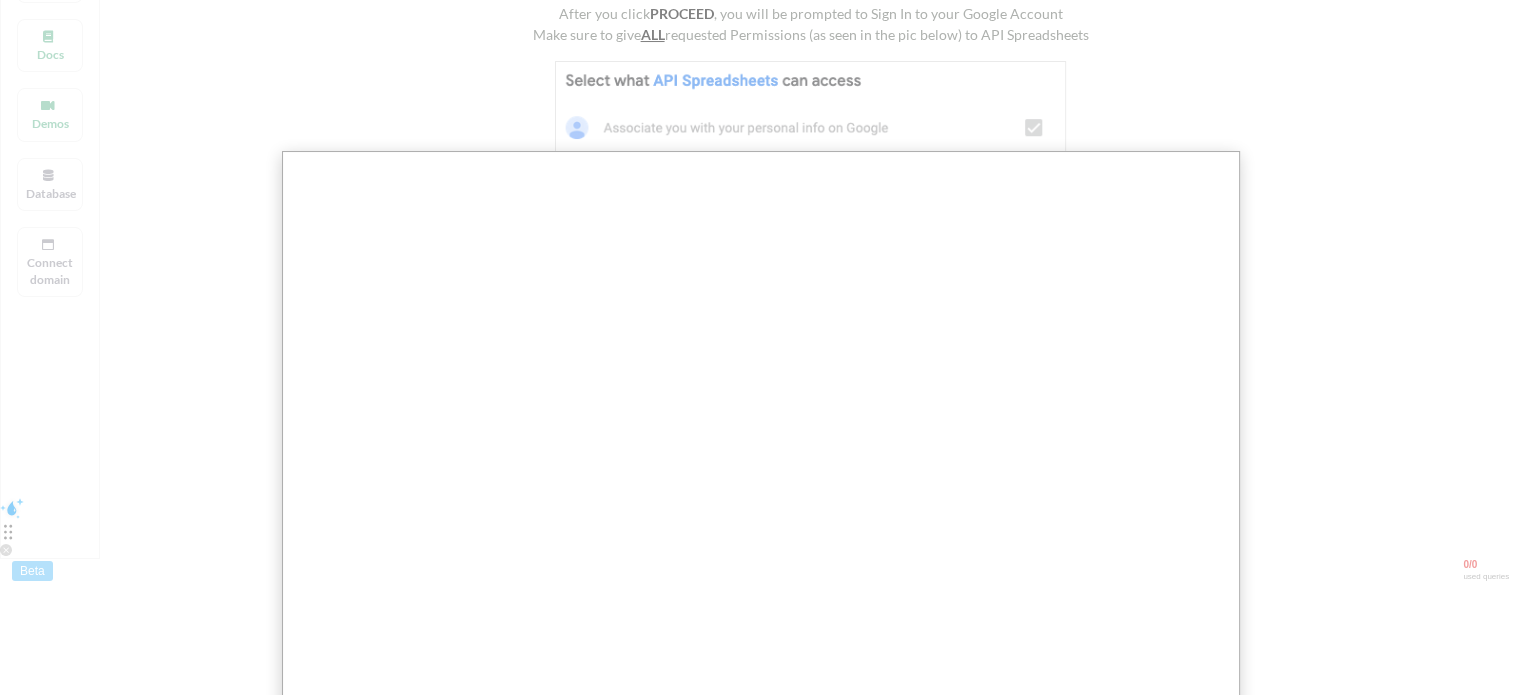scroll, scrollTop: 227, scrollLeft: 0, axis: vertical 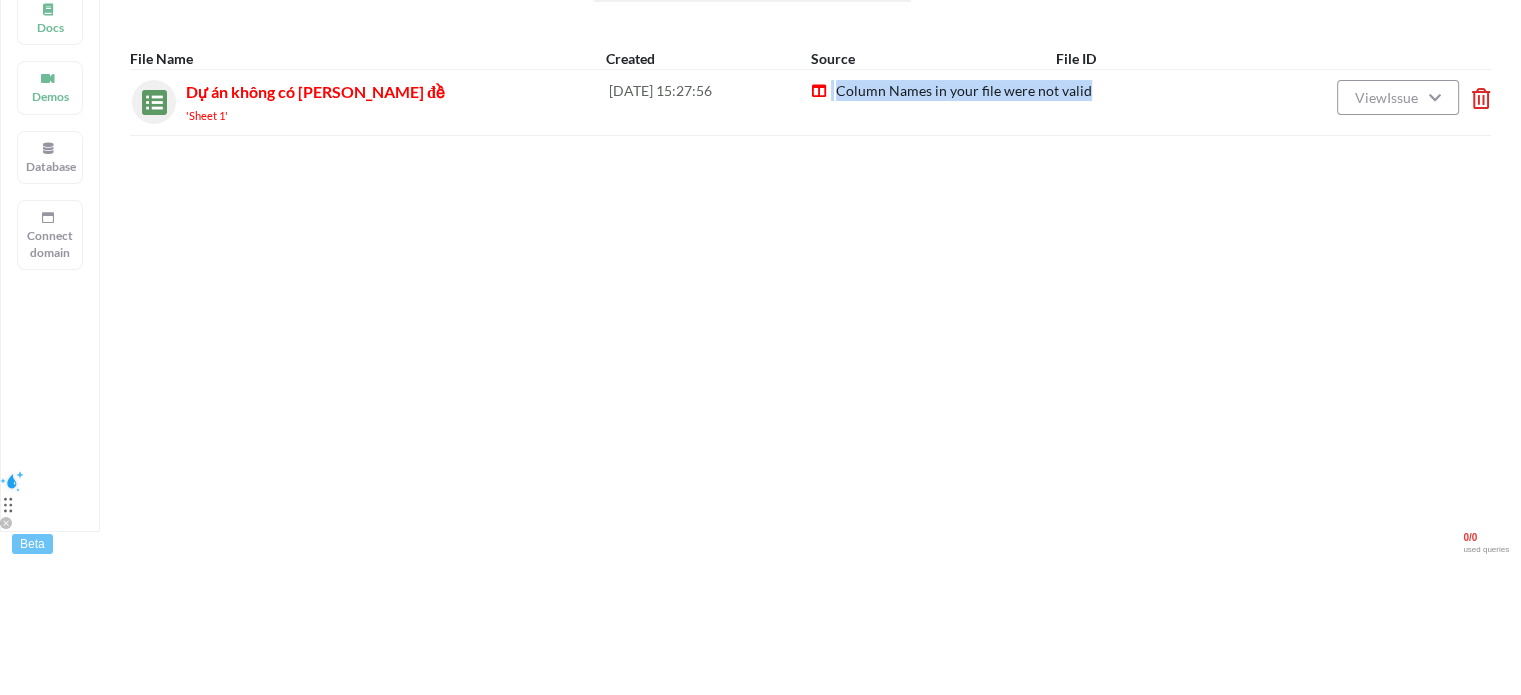 drag, startPoint x: 1107, startPoint y: 84, endPoint x: 830, endPoint y: 87, distance: 277.01624 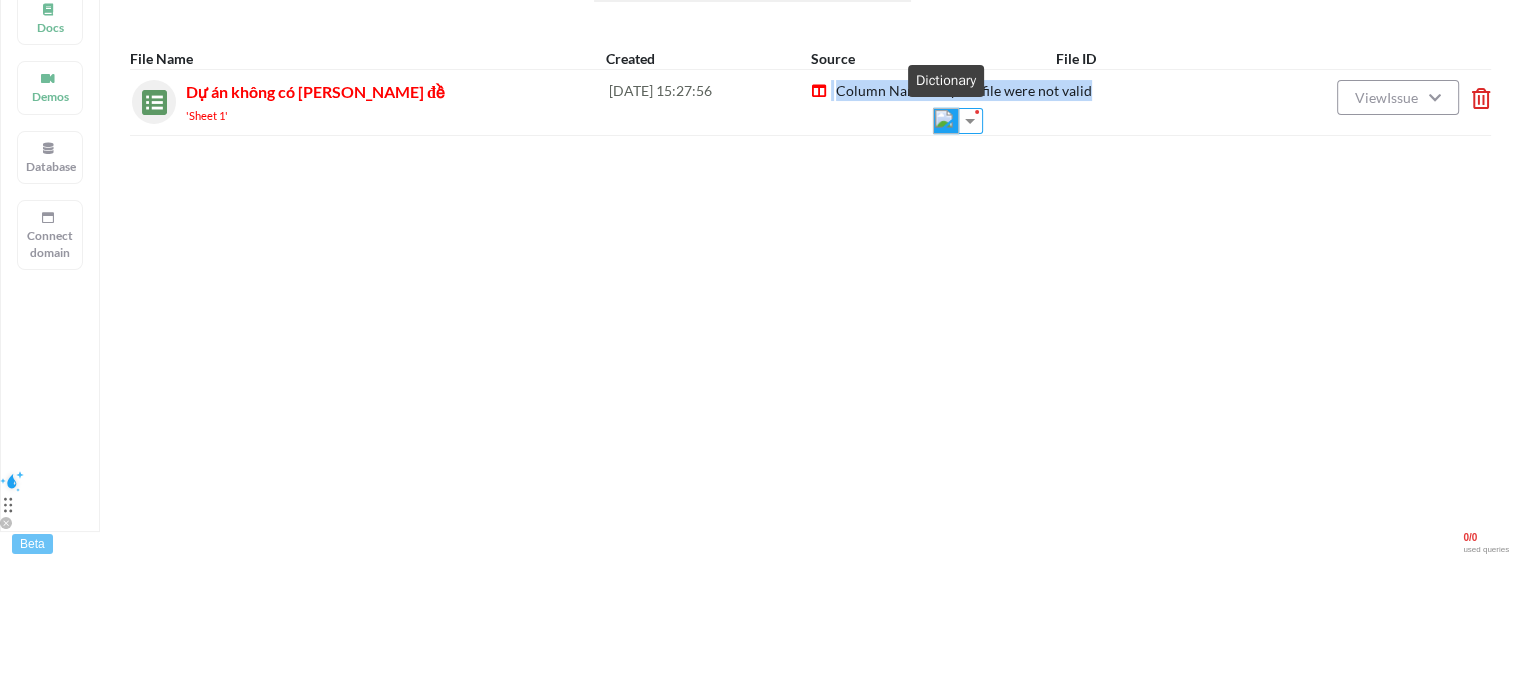 click at bounding box center [946, 121] 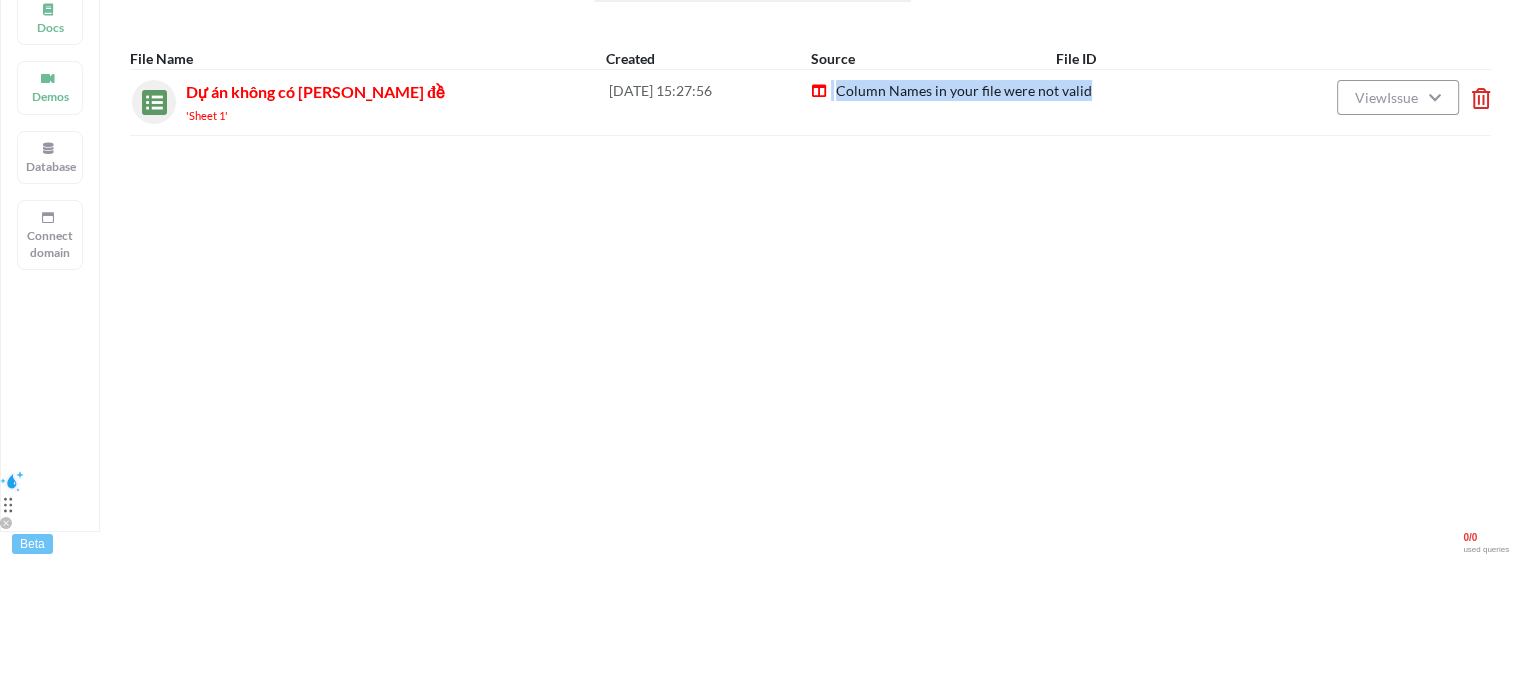 click on "Your Files & APIs Manage, filter, or search through your APIs & Files All Files All Files Uploaded by you Shared with you Sort By:    Date Desc Date Desc Date Asc Name Desc Name Asc File Name Created Source File ID Dự án không có [PERSON_NAME] đề 'Sheet 1' [DATE] 15:27:56   Column Names in your file were not valid View  Issue" at bounding box center (810, 184) 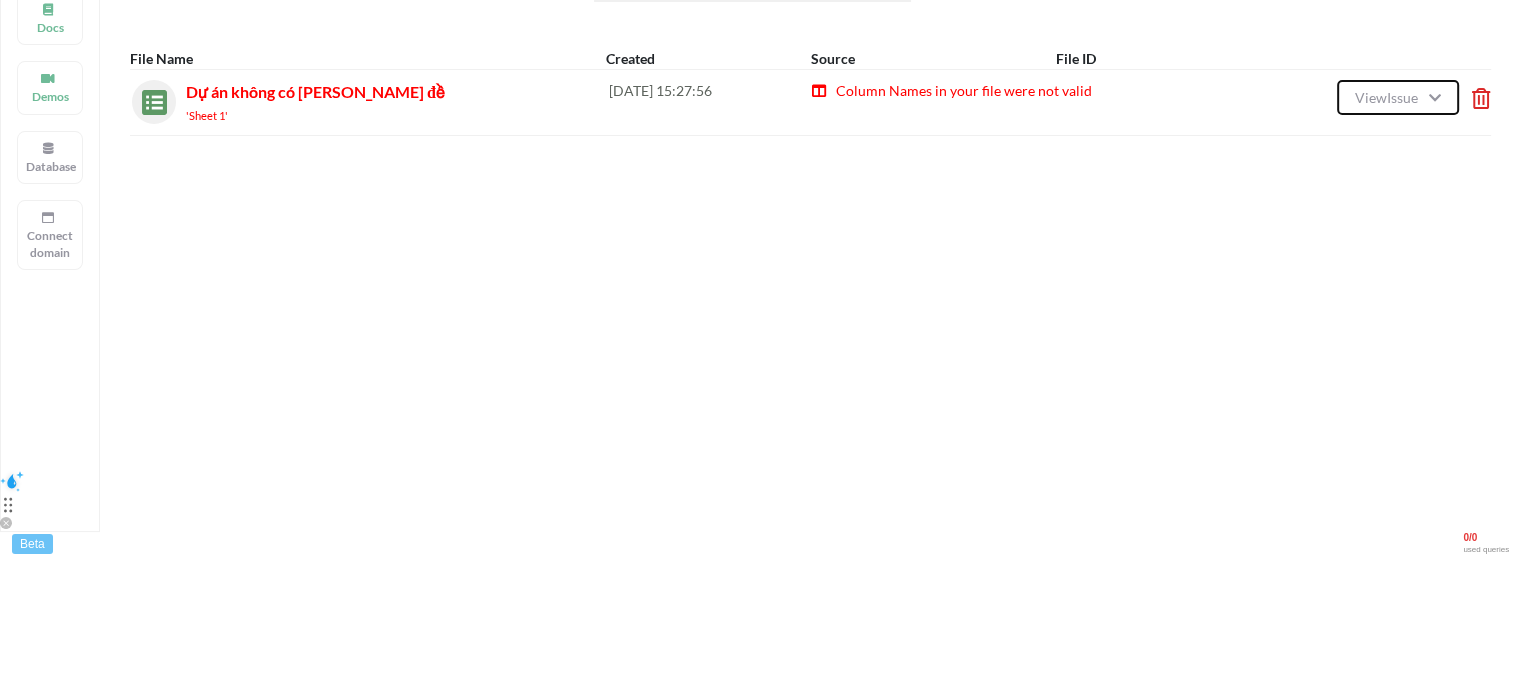 click on "View  Issue" at bounding box center (1398, 97) 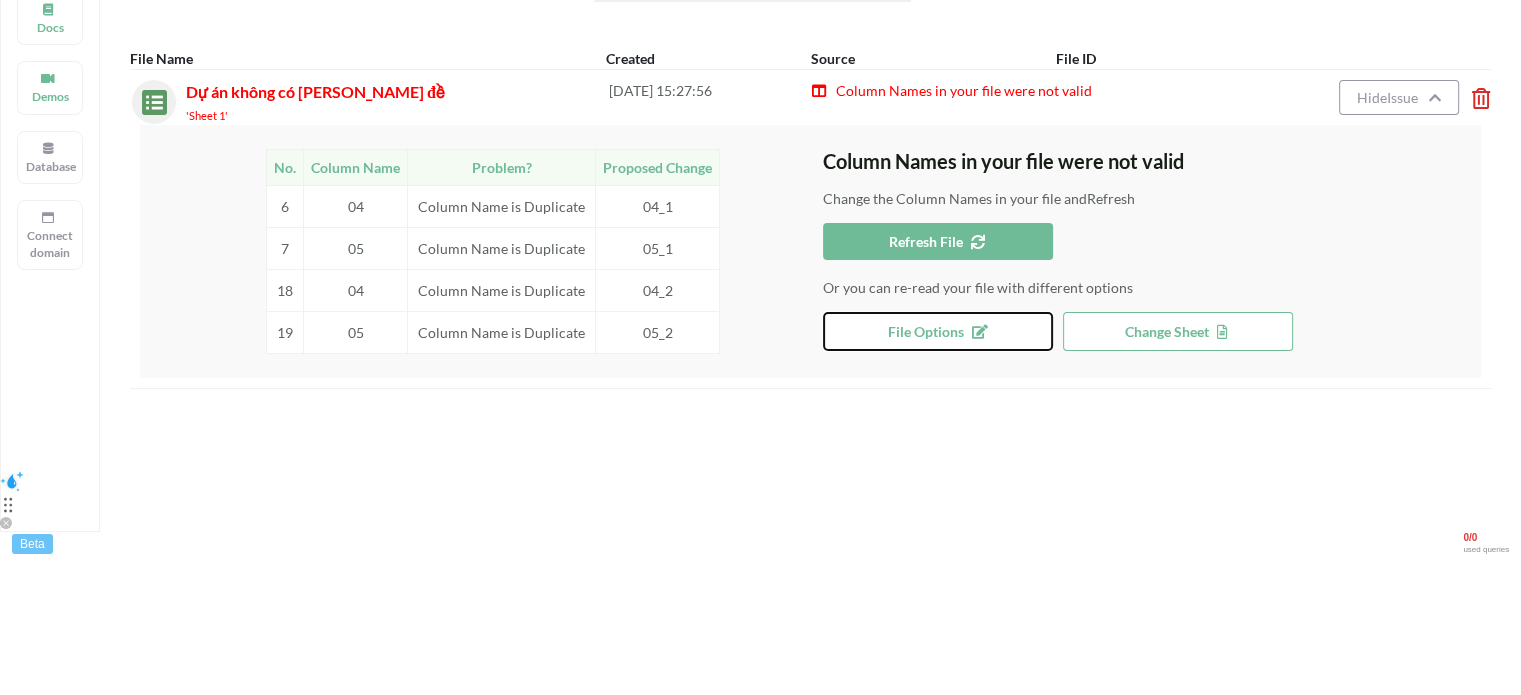 click at bounding box center (975, 329) 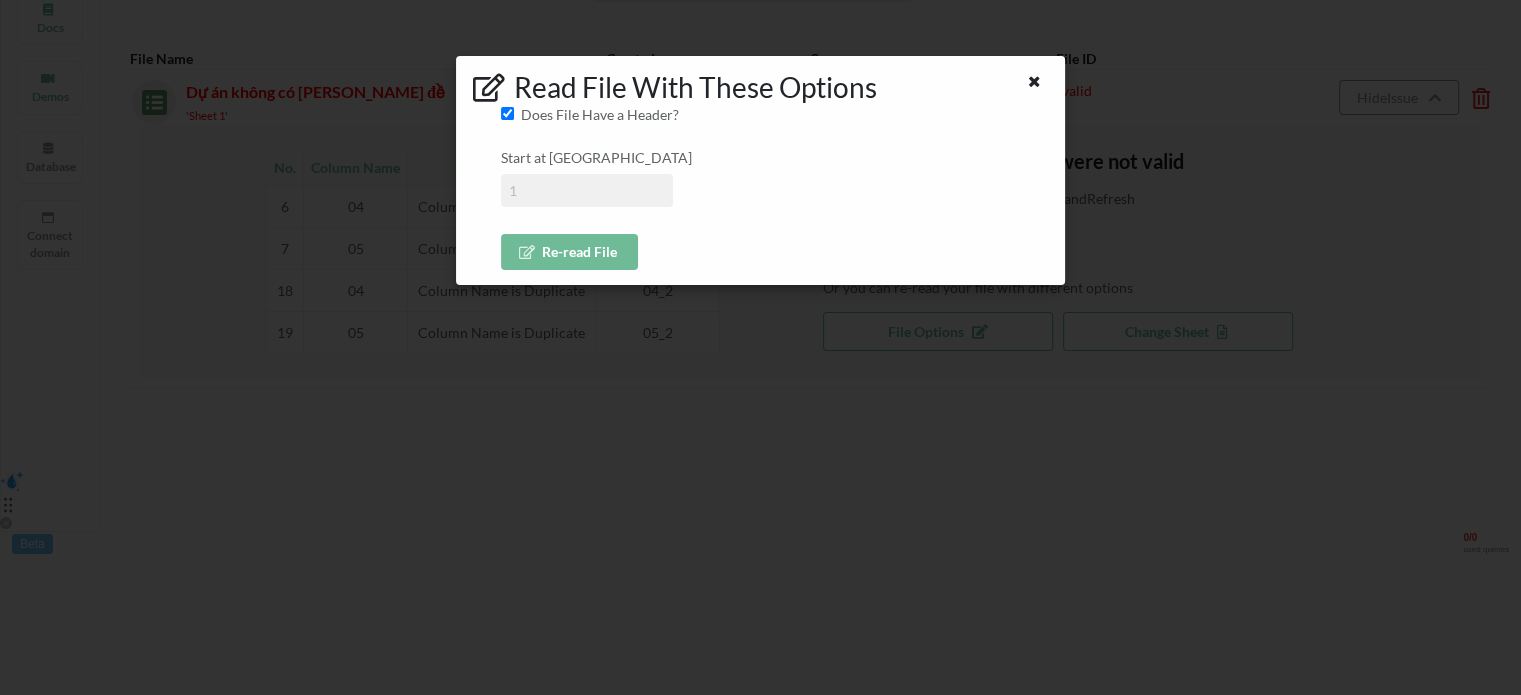 click on "Re-read File" at bounding box center [569, 252] 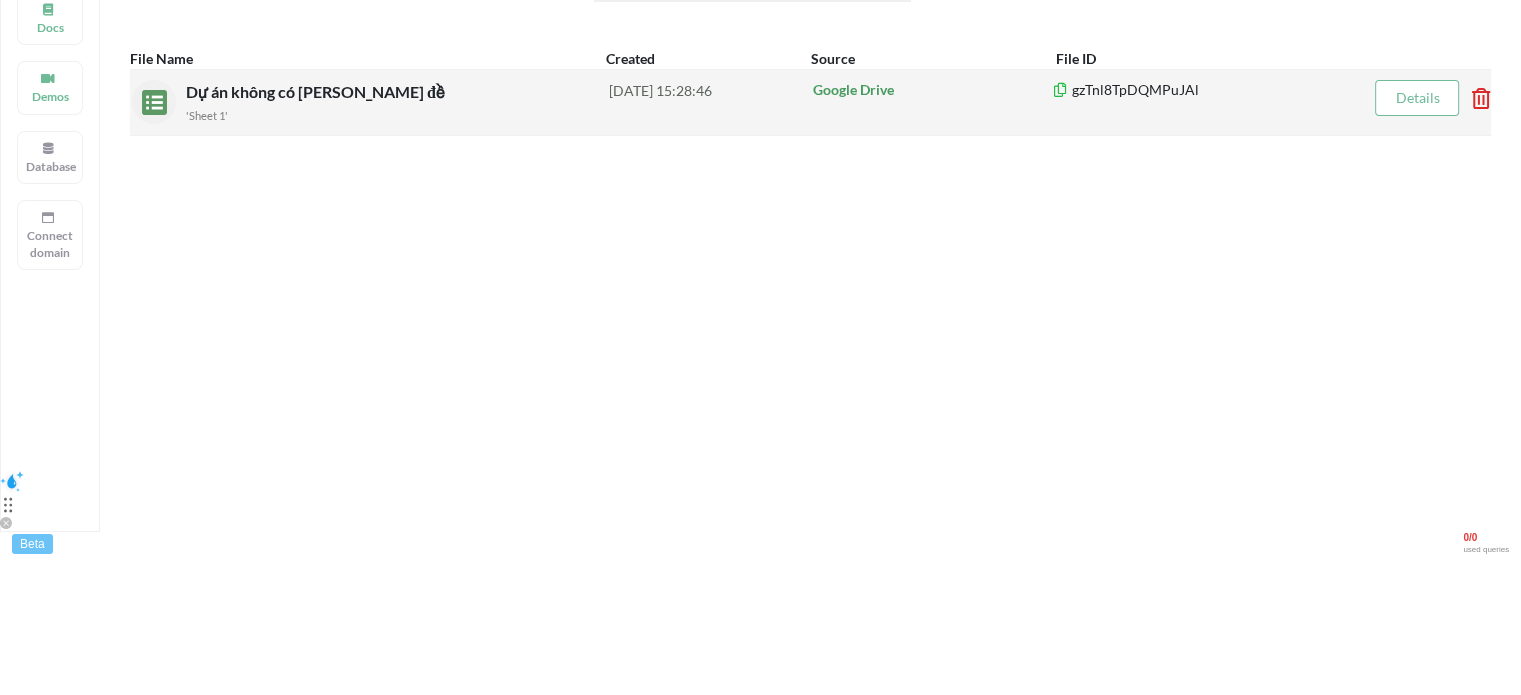 click on "Dự án không có [PERSON_NAME] đề" at bounding box center (317, 91) 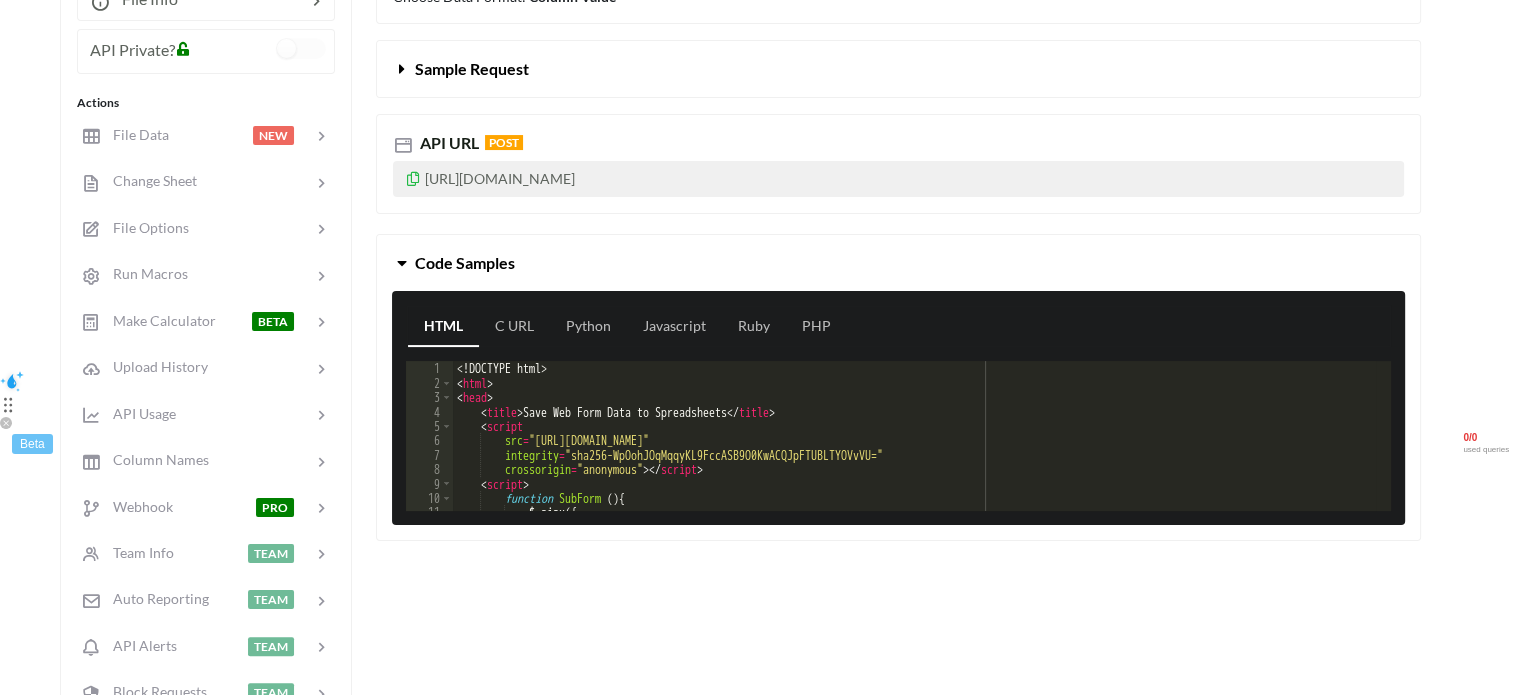 scroll, scrollTop: 127, scrollLeft: 0, axis: vertical 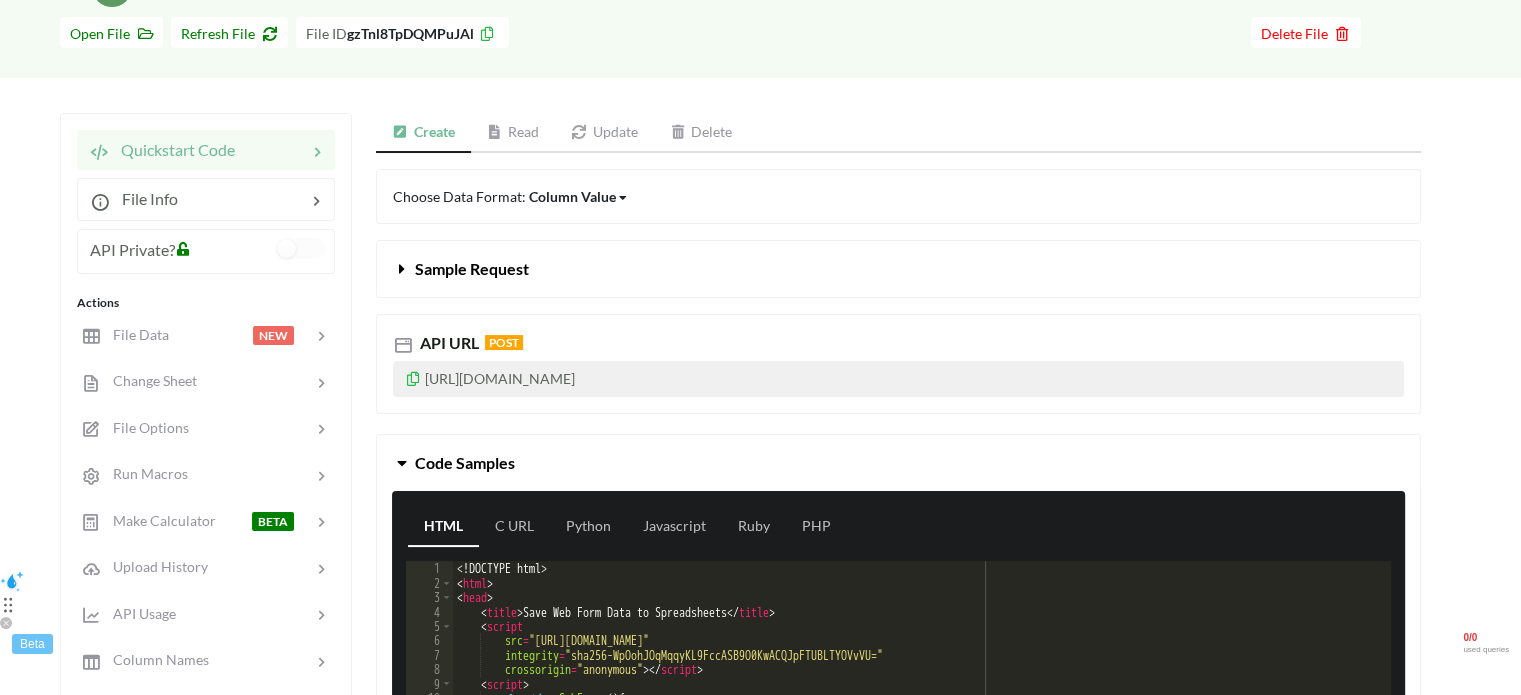 click on "Read" at bounding box center (513, 133) 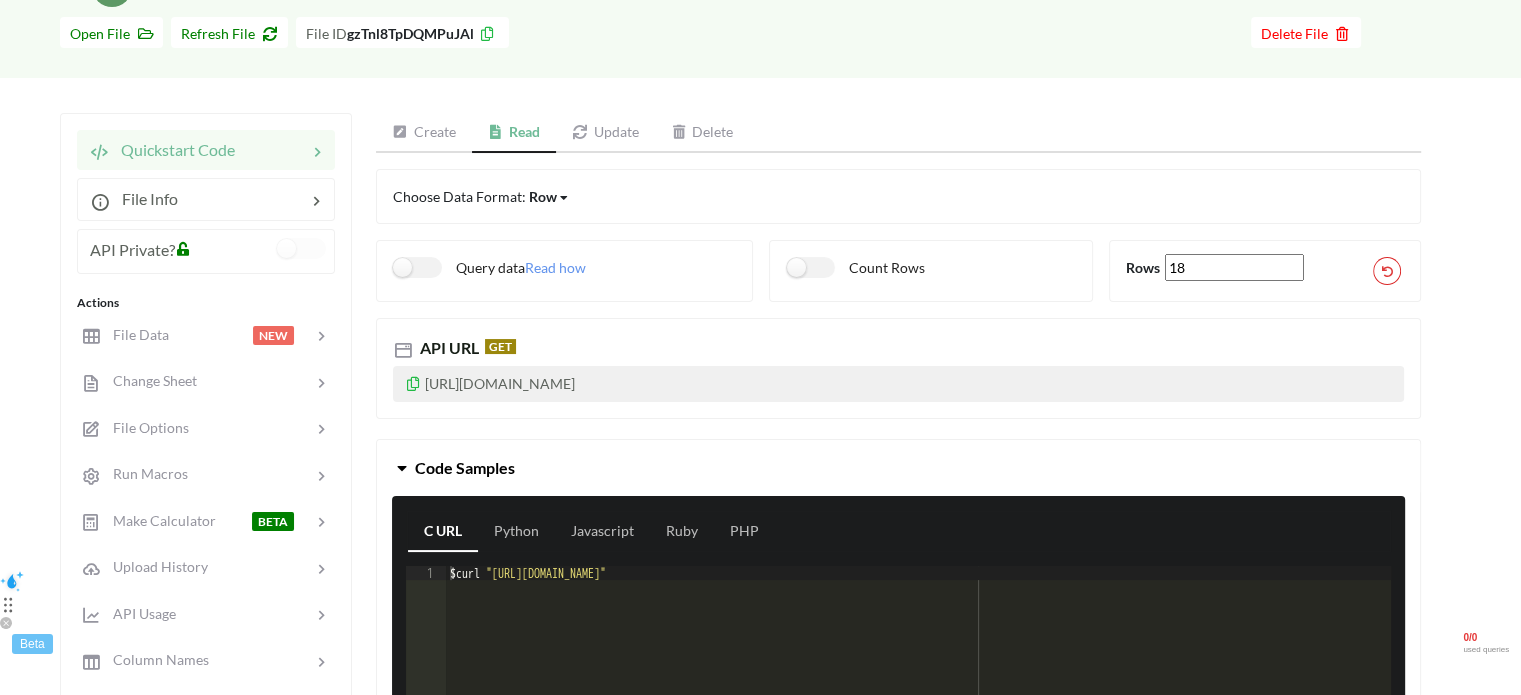 click at bounding box center [413, 381] 